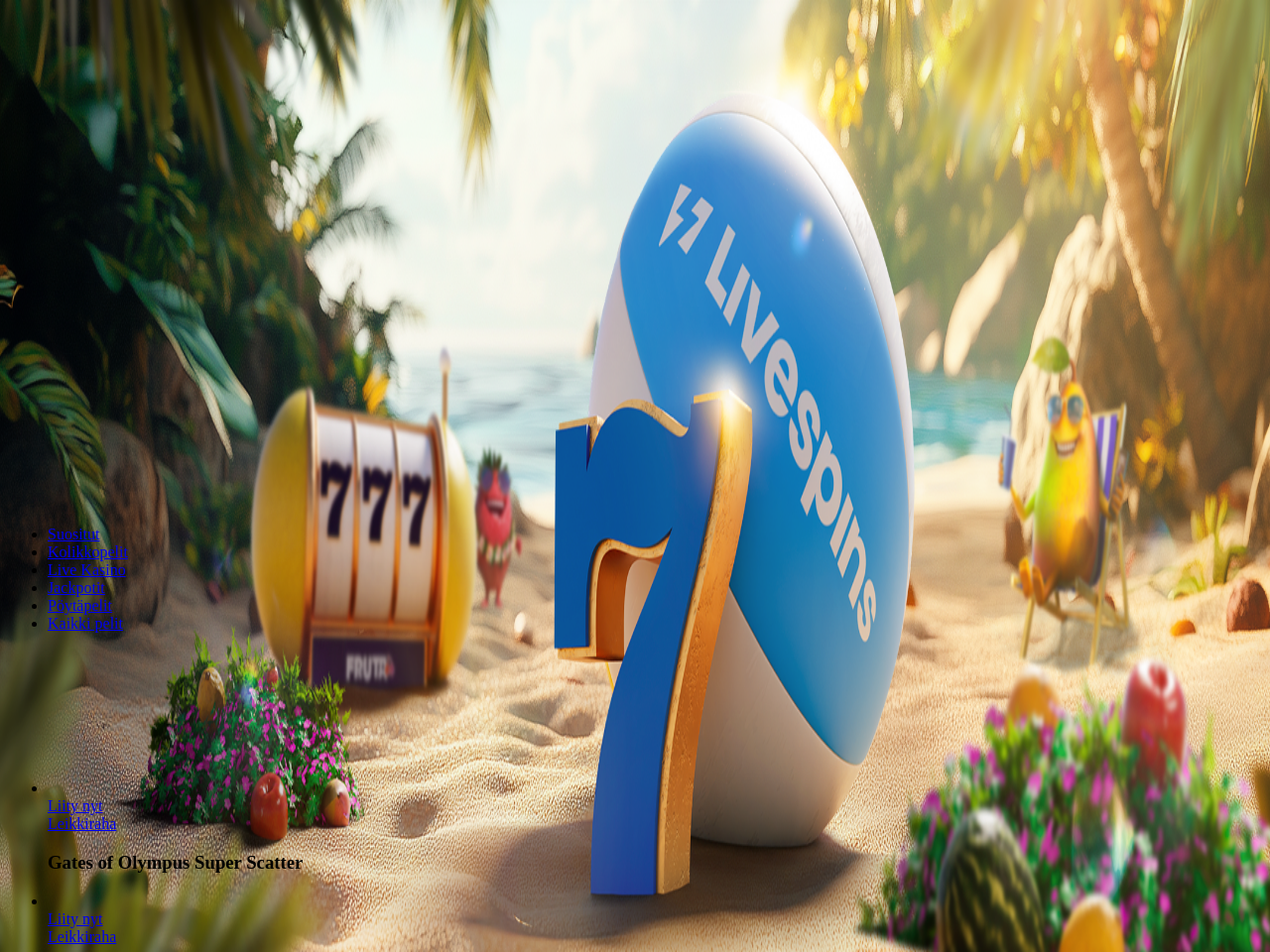 scroll, scrollTop: 0, scrollLeft: 0, axis: both 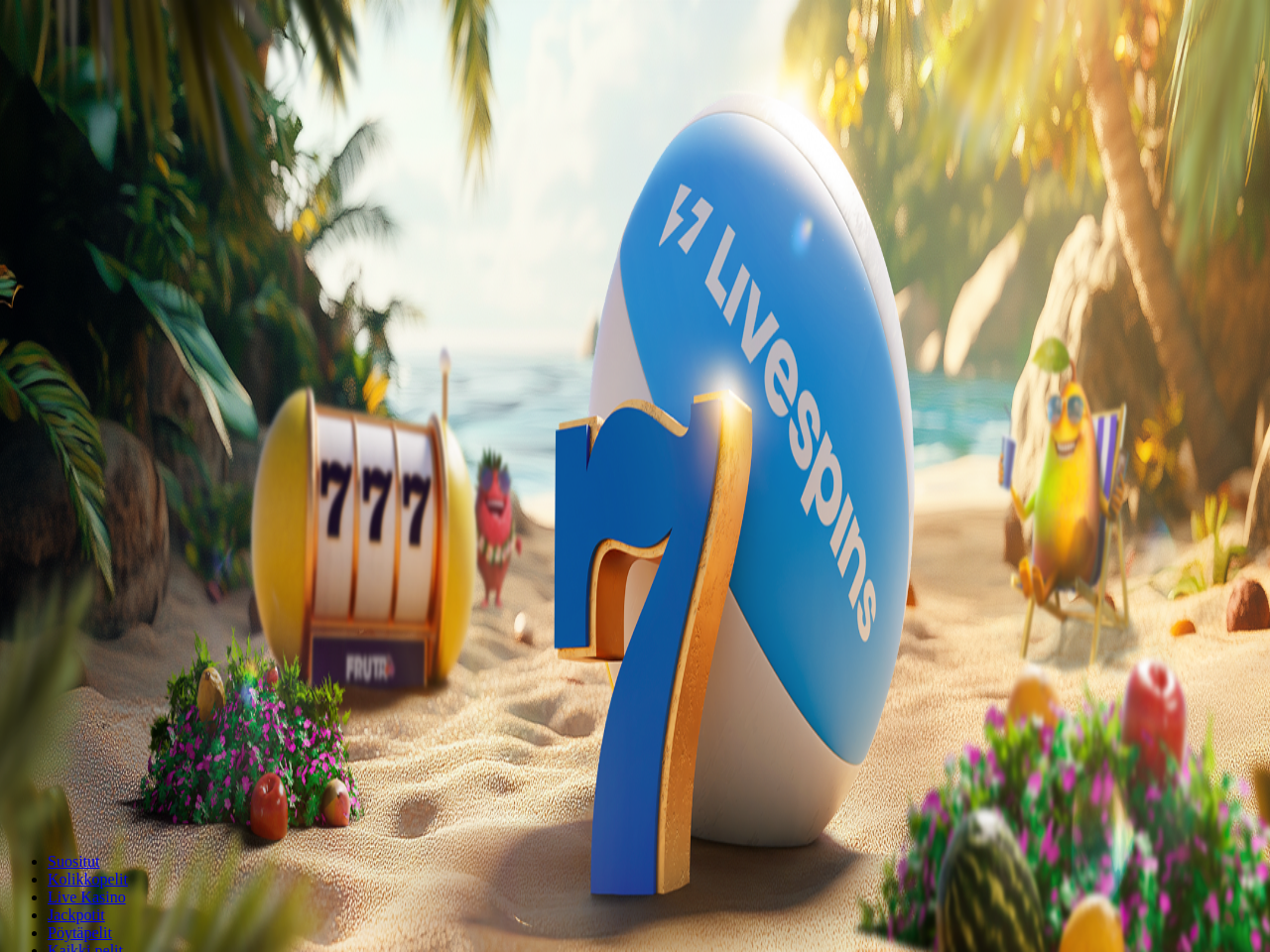 click on "***" at bounding box center [78, 464] 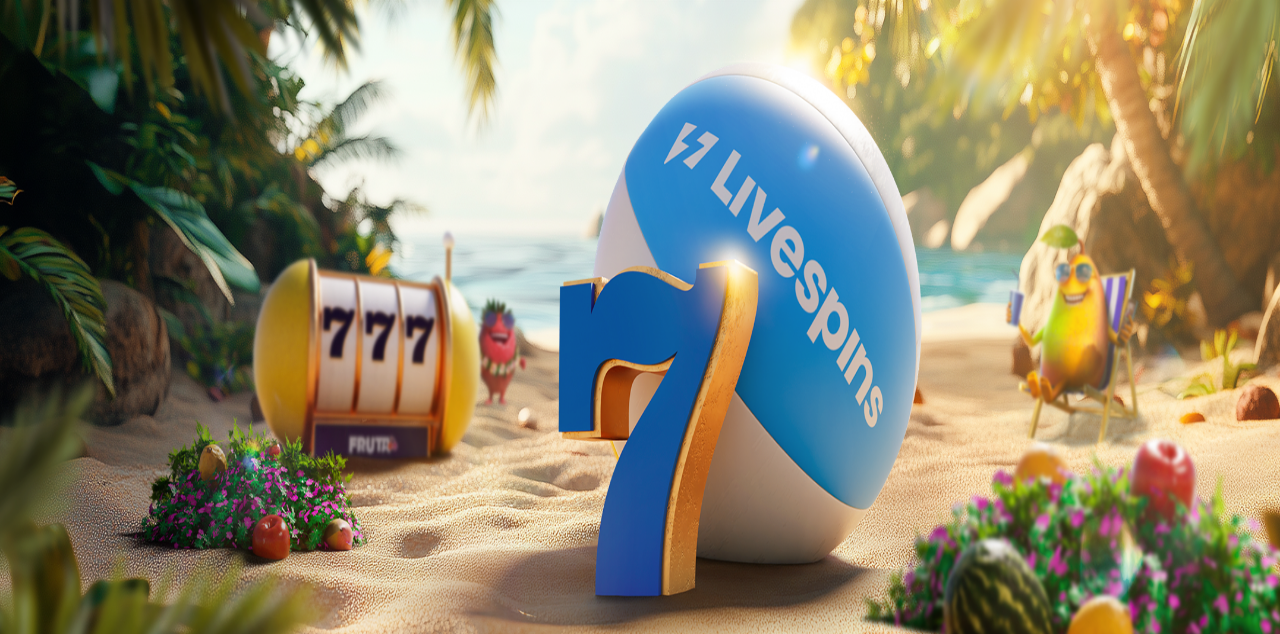 type on "*" 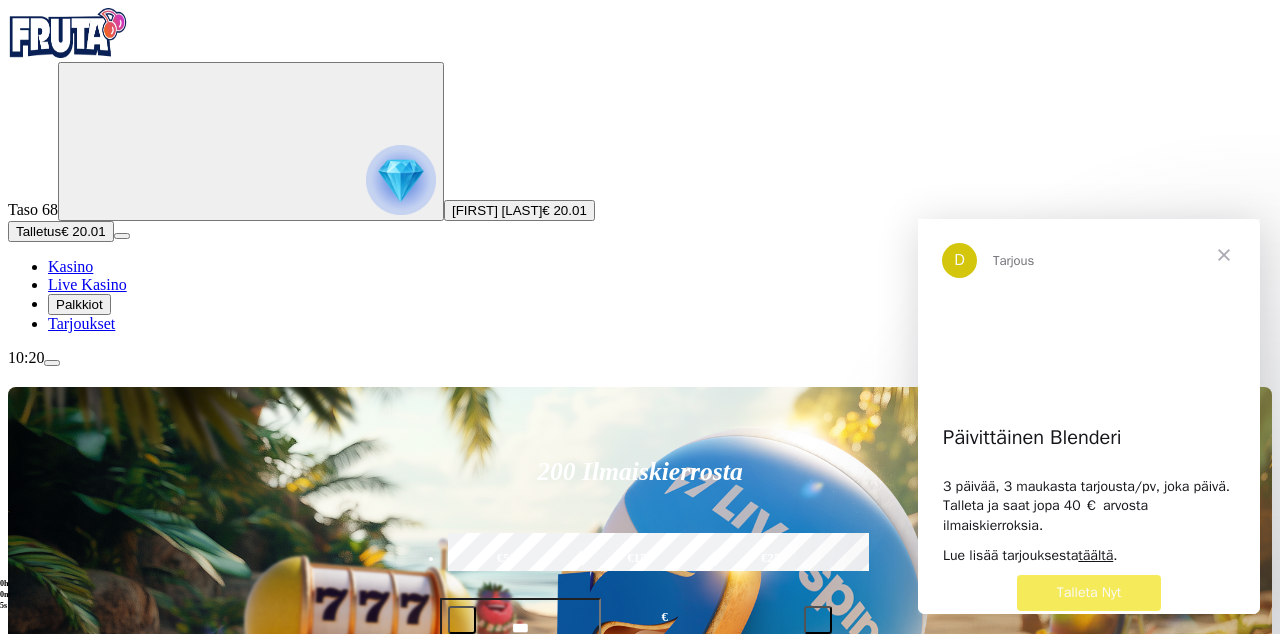scroll, scrollTop: 0, scrollLeft: 0, axis: both 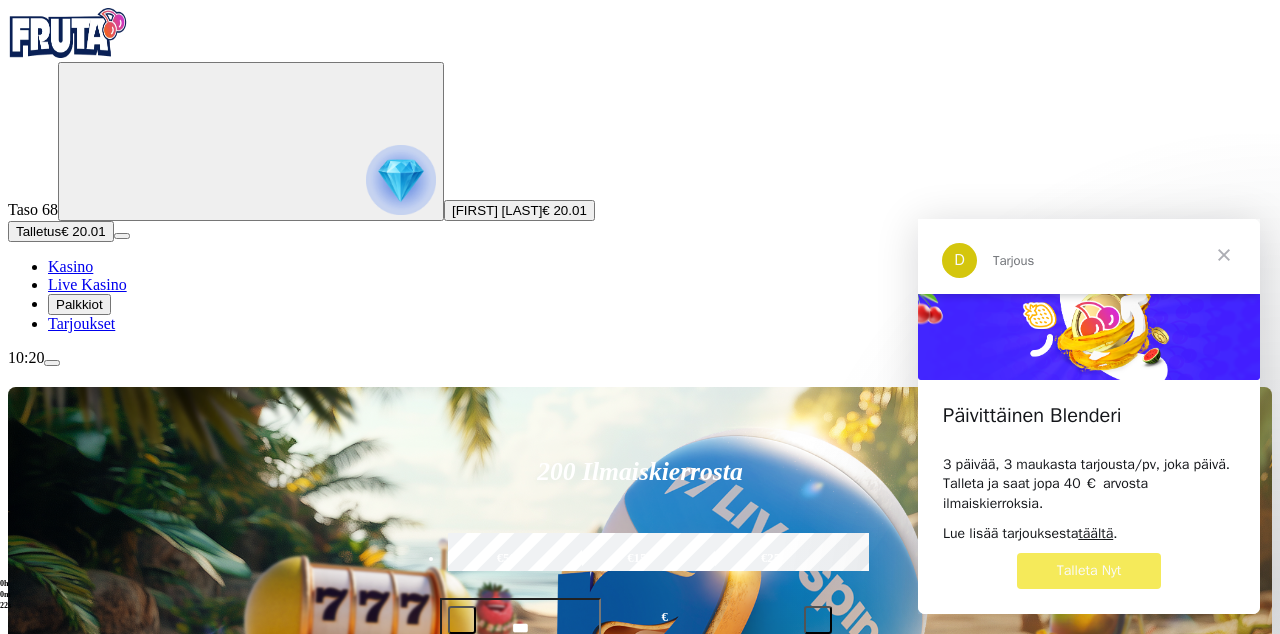 click at bounding box center [1224, 255] 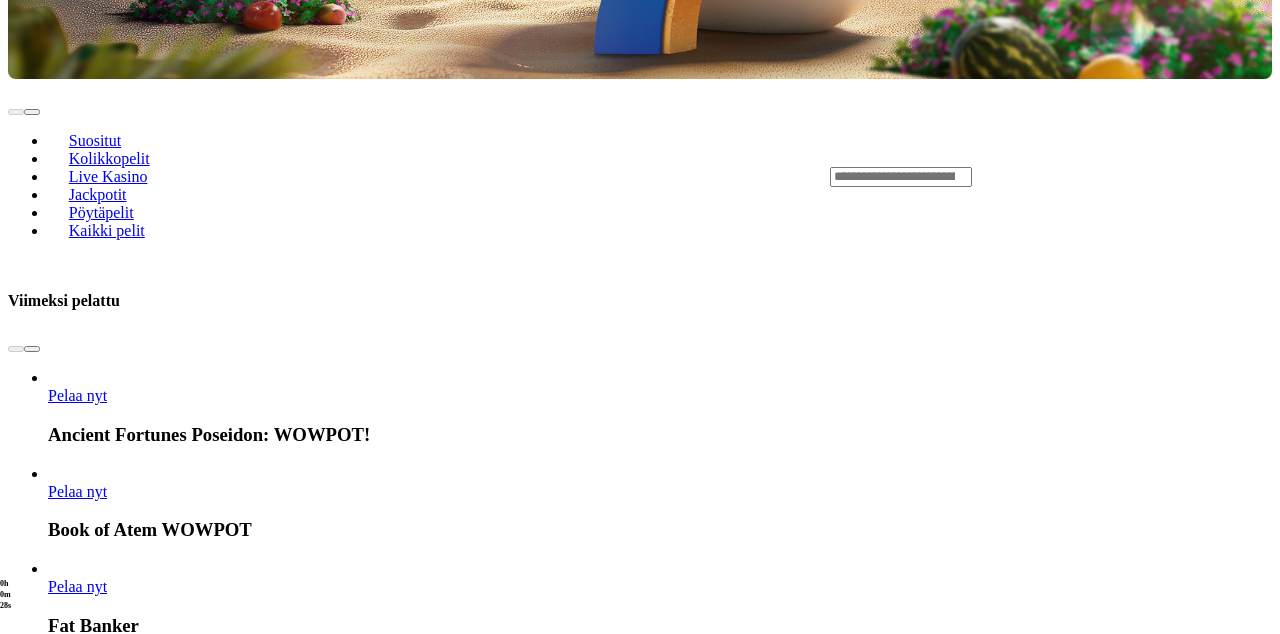 scroll, scrollTop: 700, scrollLeft: 0, axis: vertical 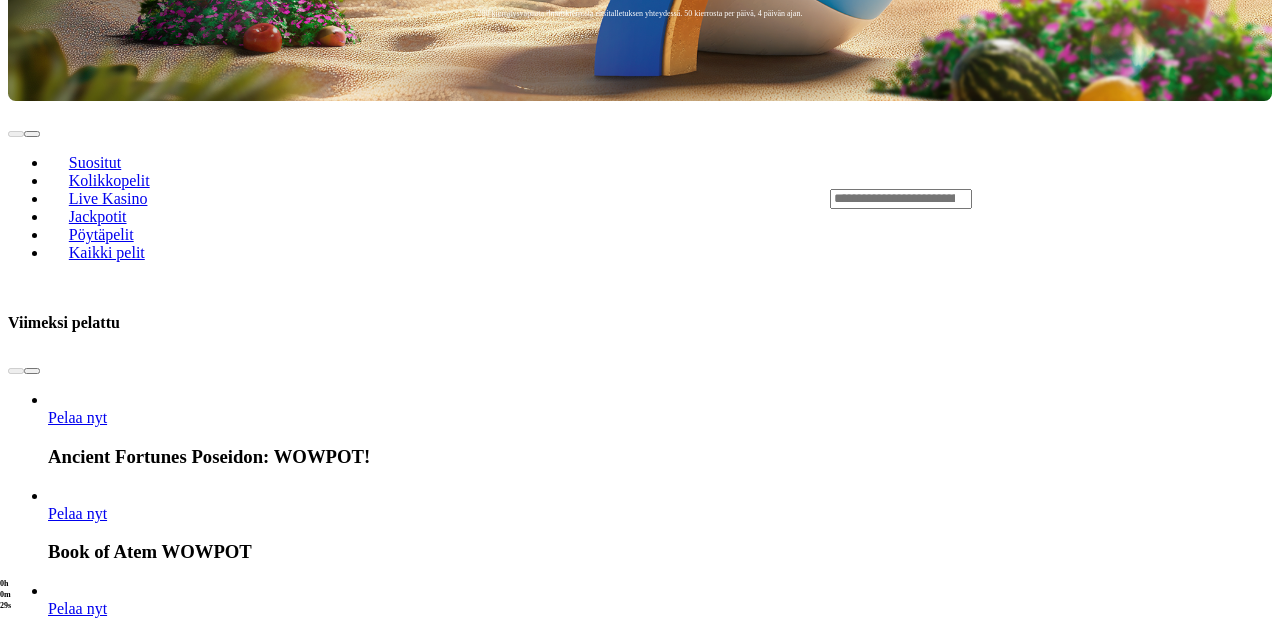 click on "Tarjoukset" at bounding box center [81, -377] 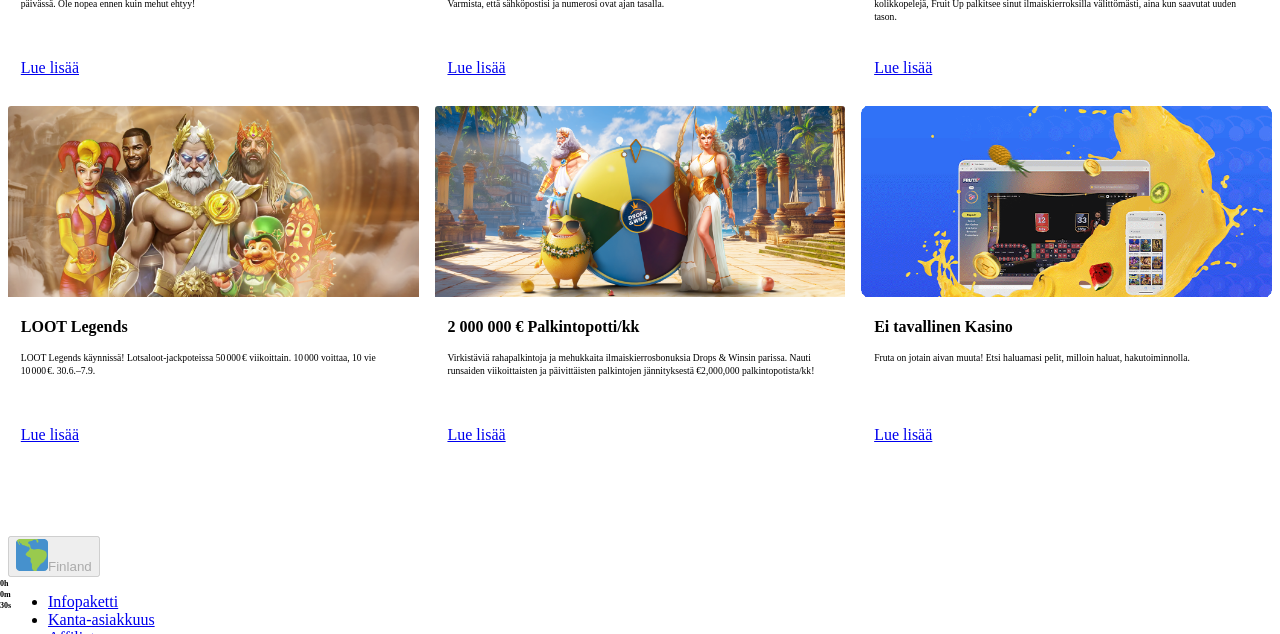 scroll, scrollTop: 0, scrollLeft: 0, axis: both 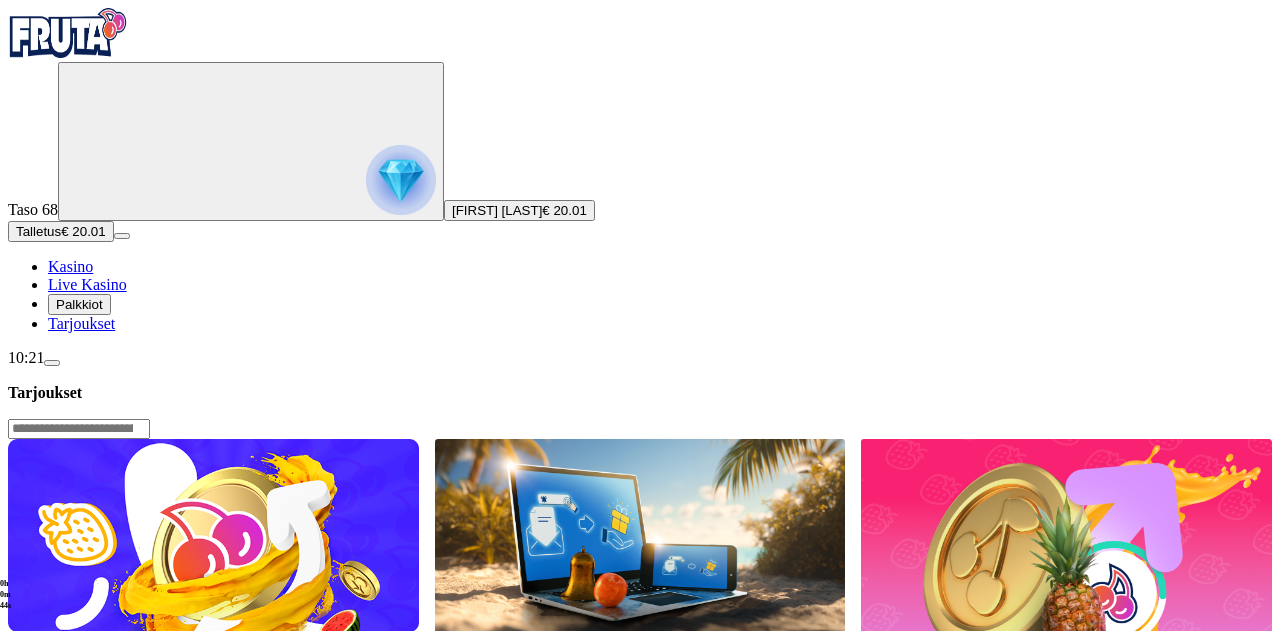 click on "Lue lisää" at bounding box center (50, 767) 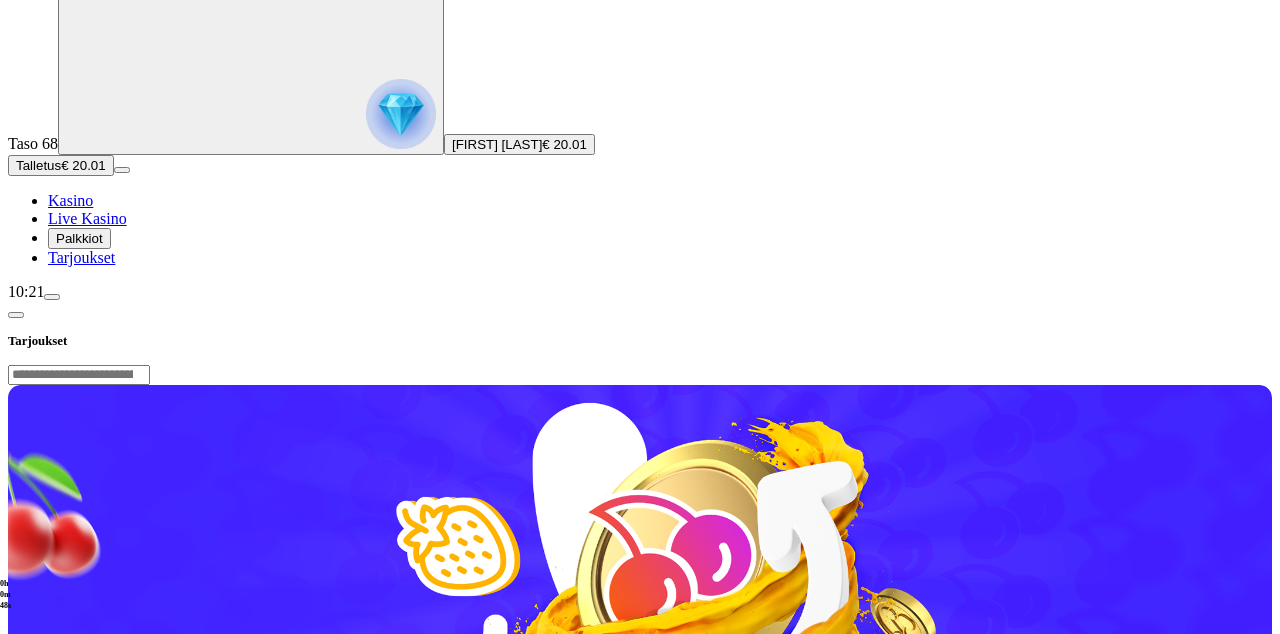 scroll, scrollTop: 0, scrollLeft: 0, axis: both 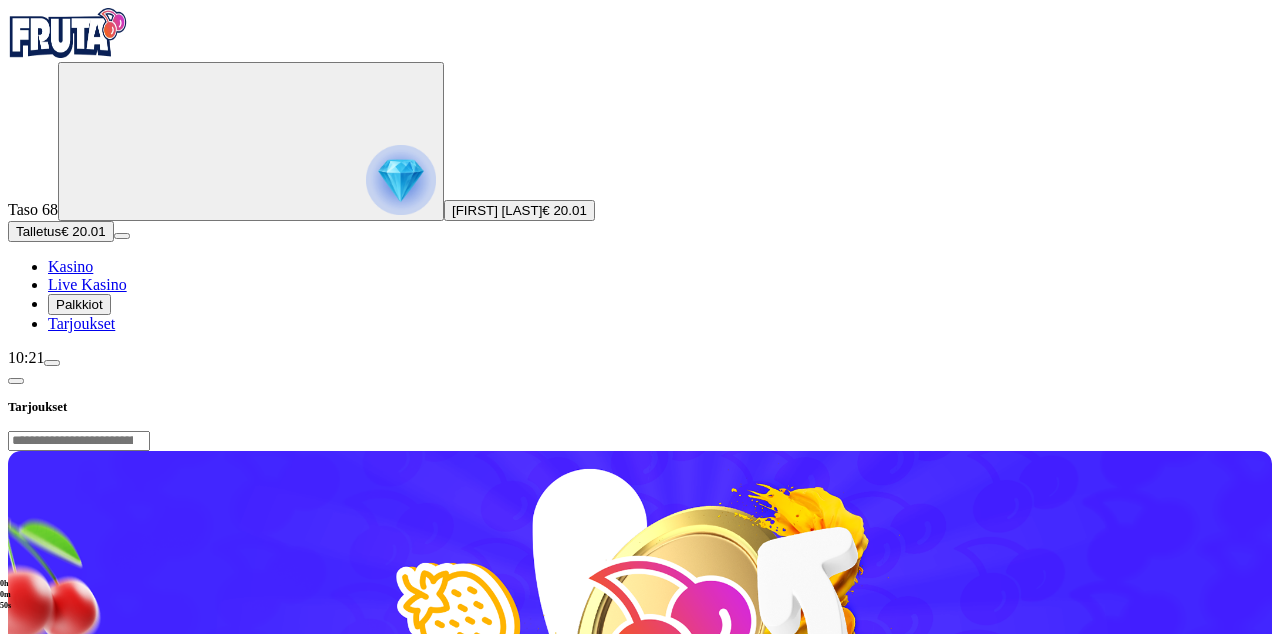 click at bounding box center (16, 381) 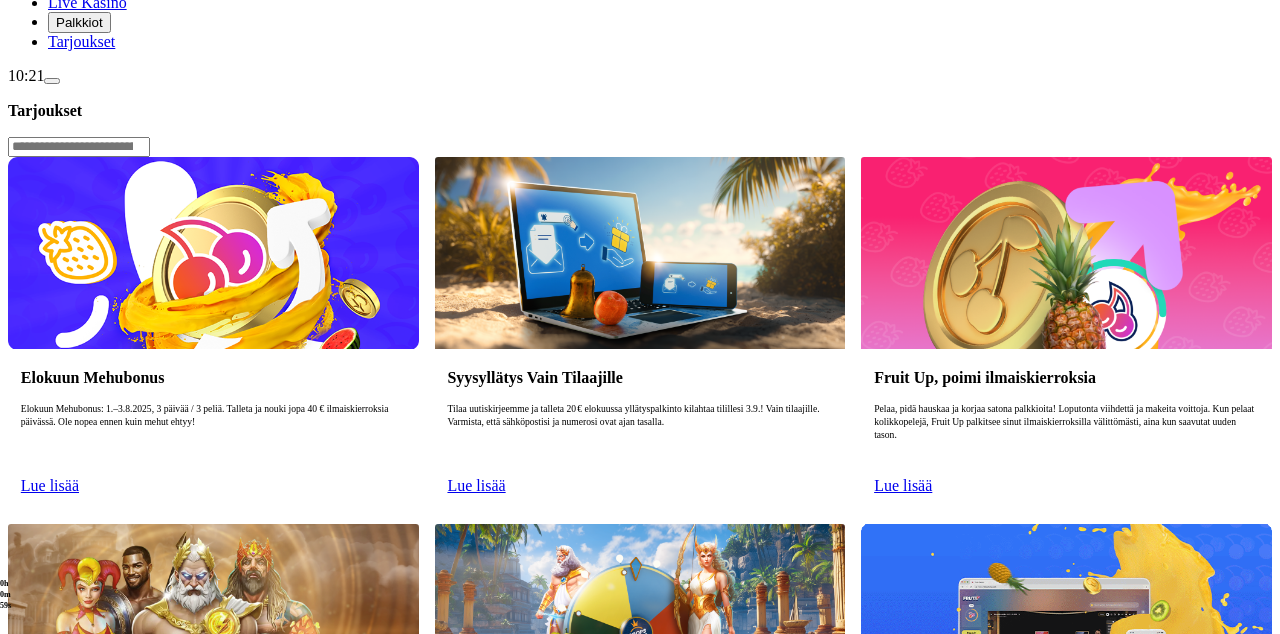 scroll, scrollTop: 0, scrollLeft: 0, axis: both 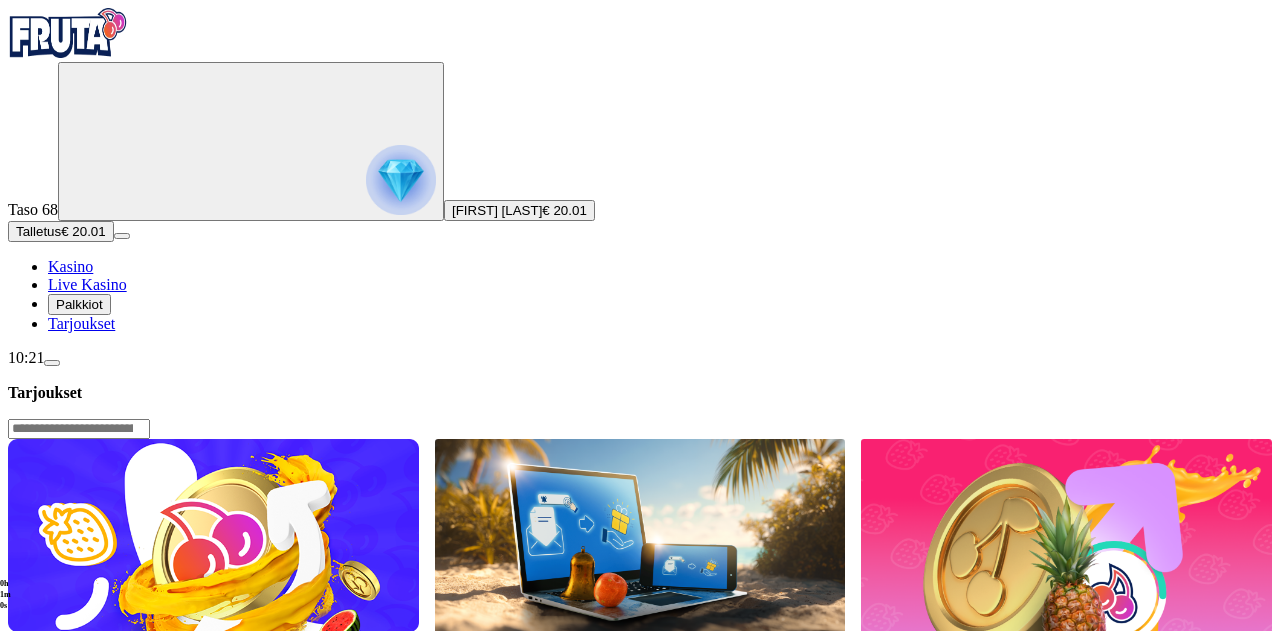 click on "Palkkiot" at bounding box center (79, 304) 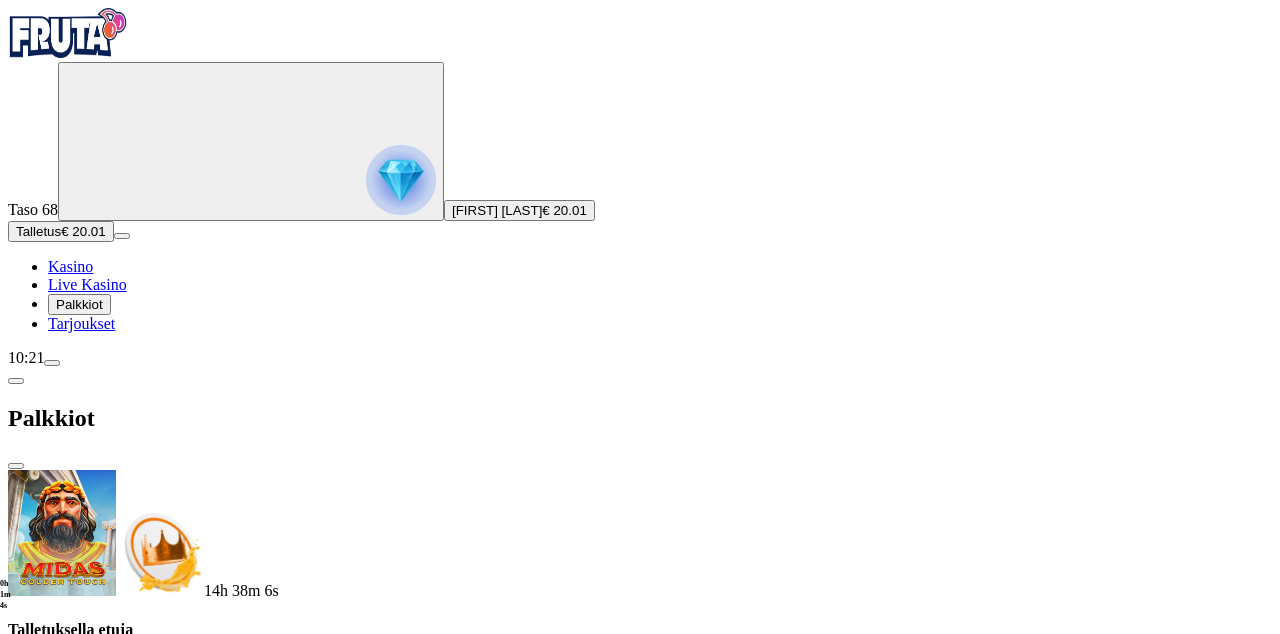 scroll, scrollTop: 137, scrollLeft: 0, axis: vertical 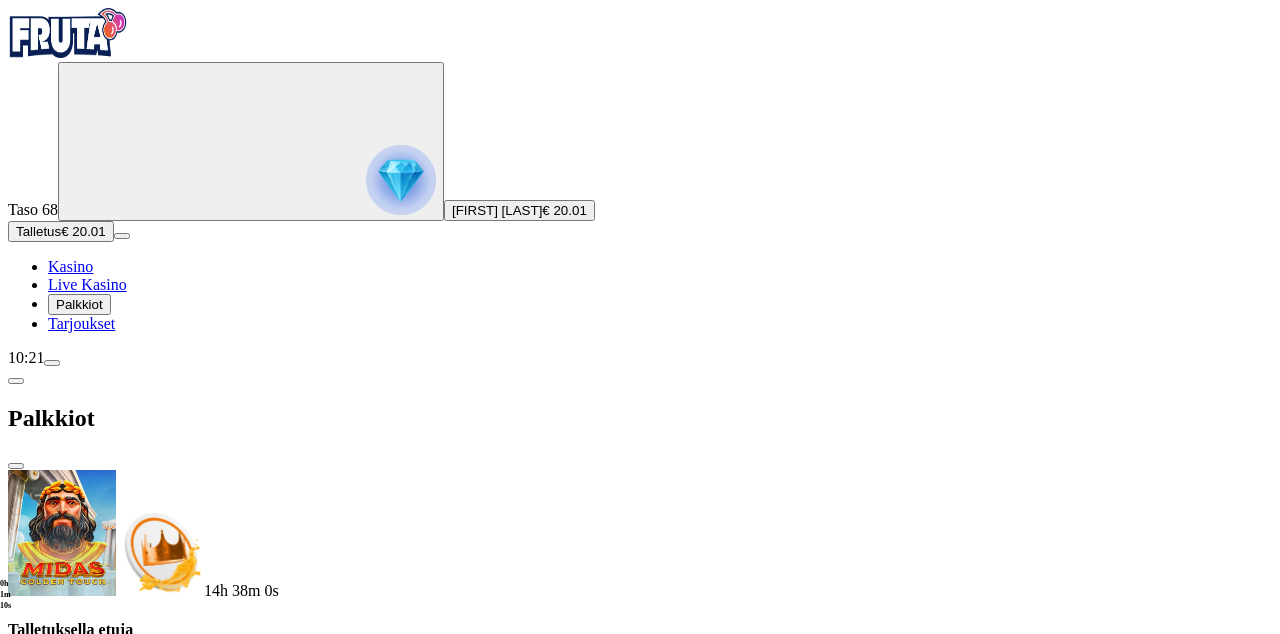 click on "Palkkiot" at bounding box center [79, 304] 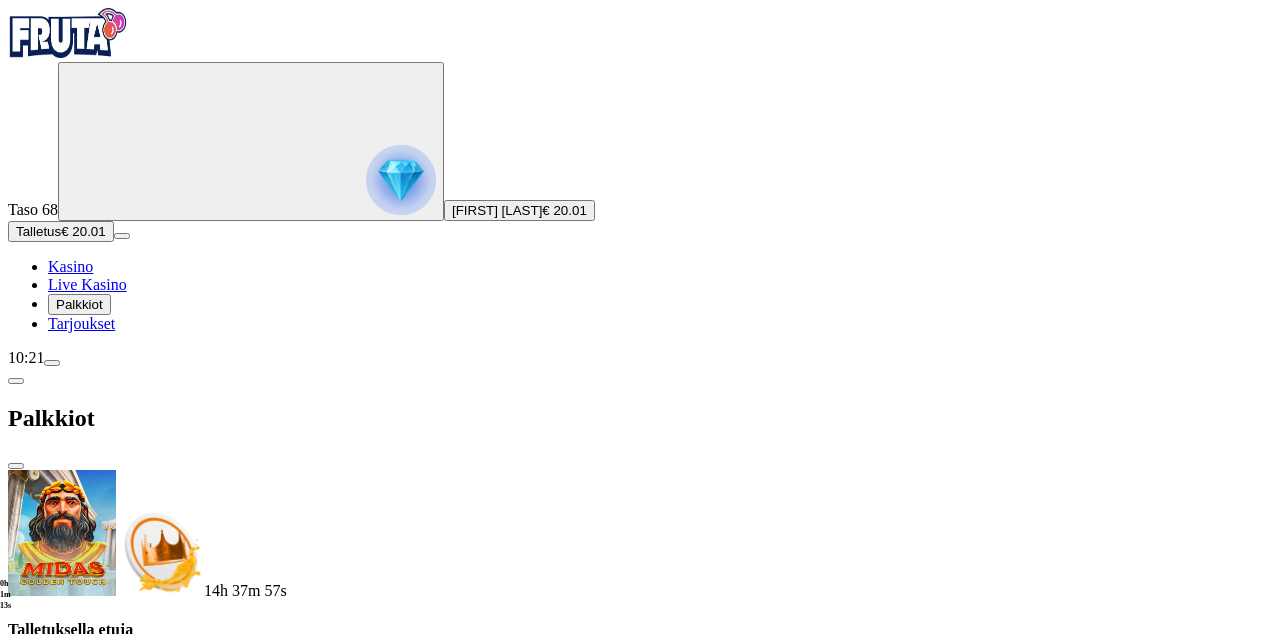 click on "Kasino" at bounding box center [70, 266] 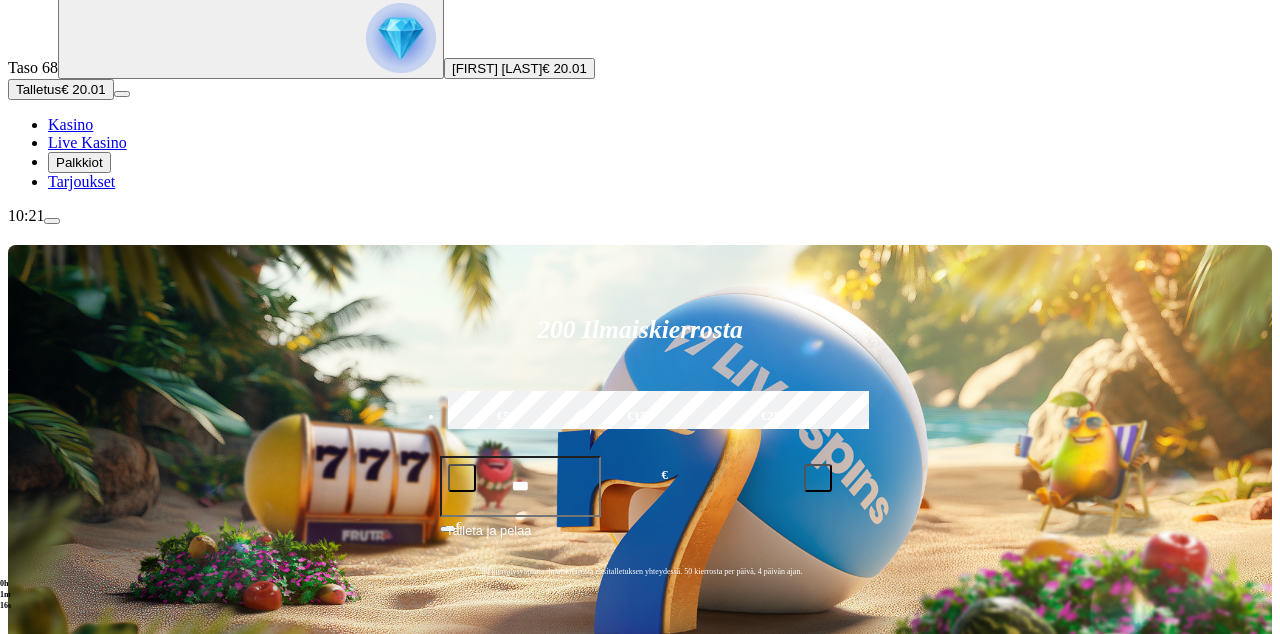 scroll, scrollTop: 144, scrollLeft: 0, axis: vertical 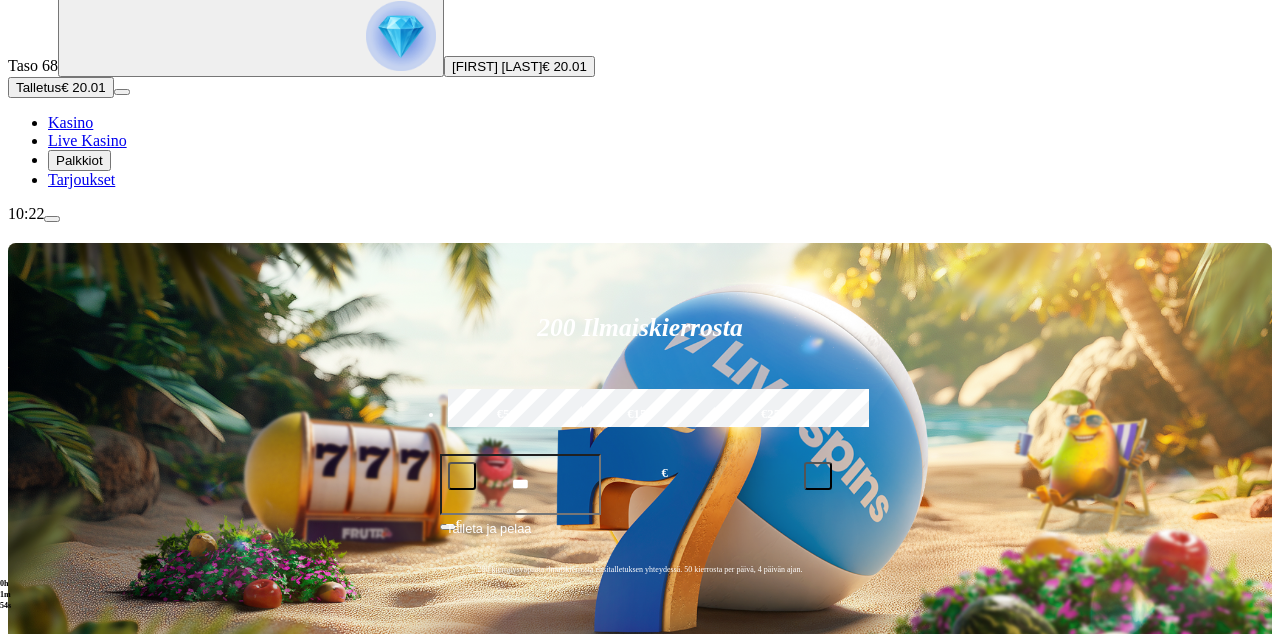 click at bounding box center [48, 1365] 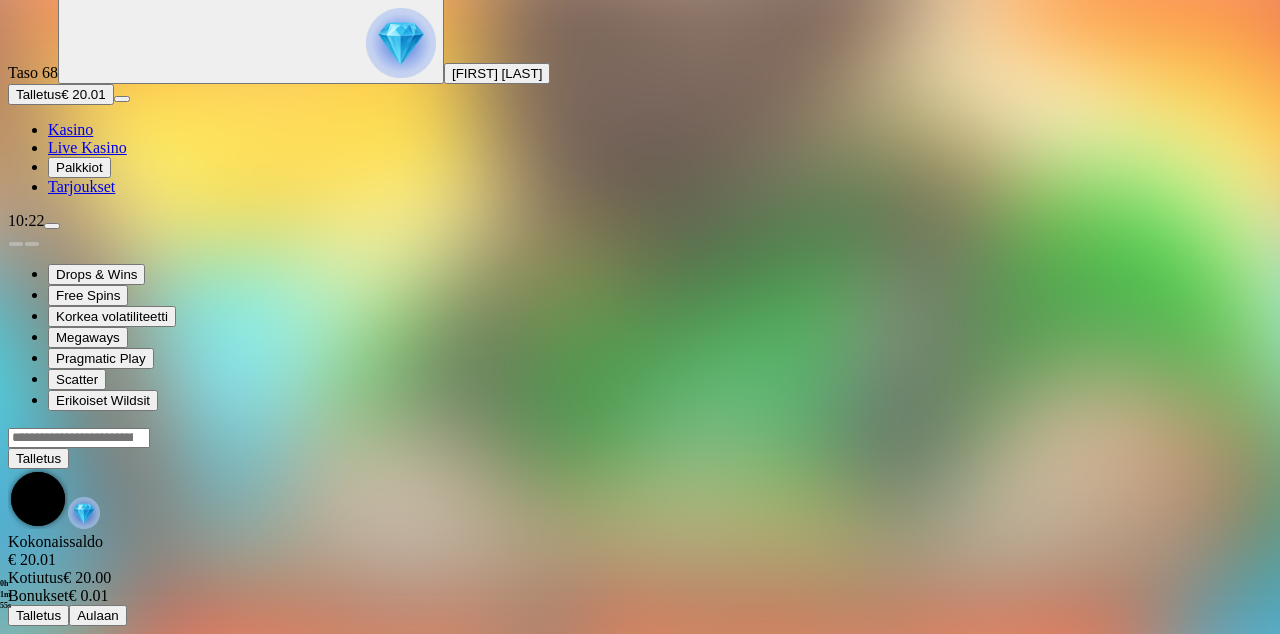 click on "Talletus Kokonaissaldo € 20.01 Kotiutus € 20.00 Bonukset € 0.01 Talletus Aulaan" at bounding box center (640, 526) 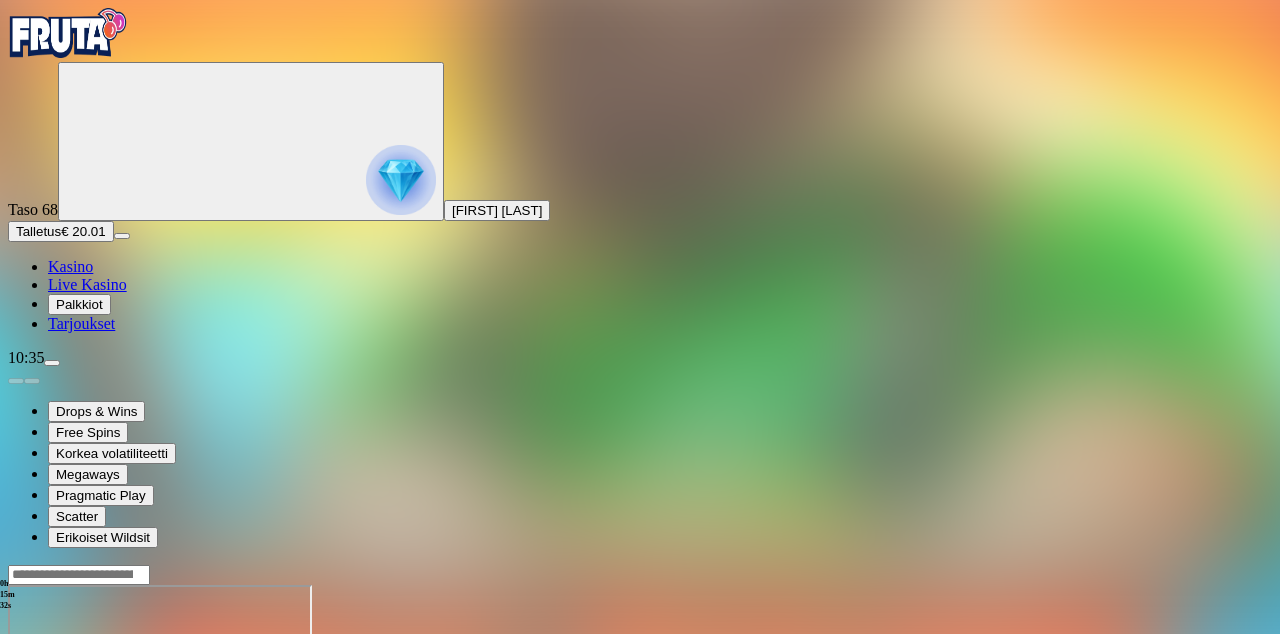 click at bounding box center (48, 757) 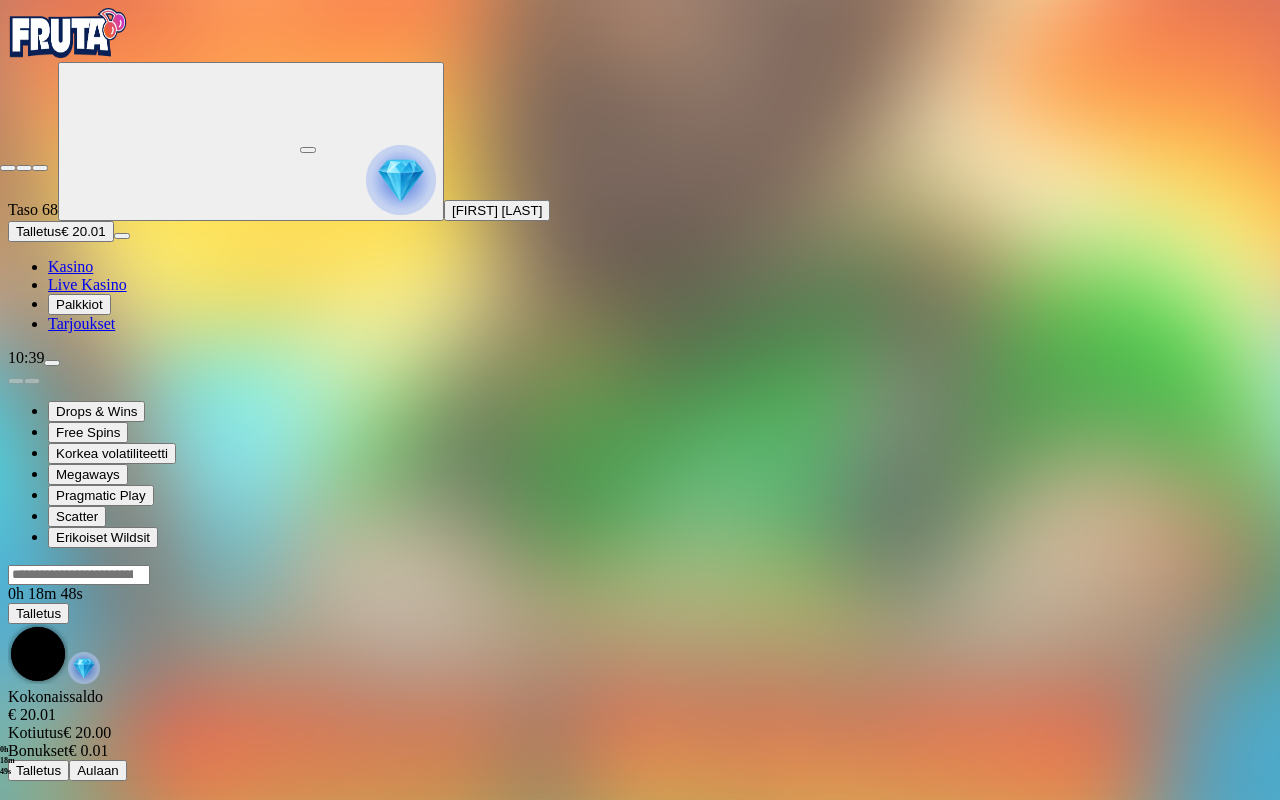 click at bounding box center (40, 168) 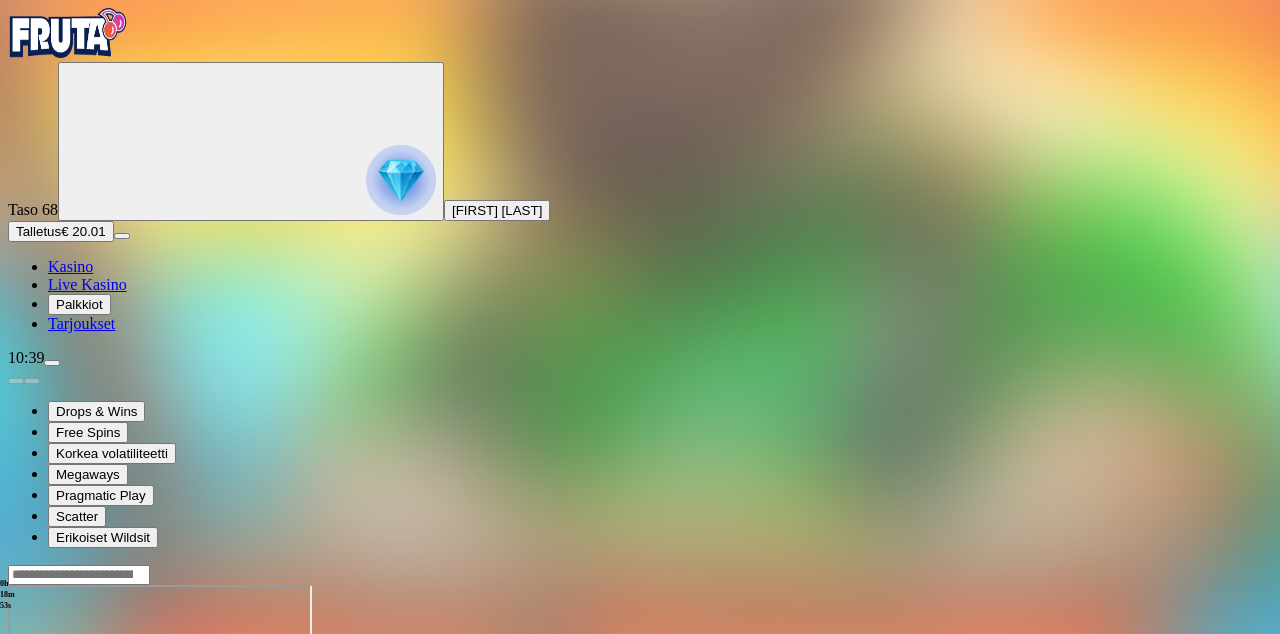 click on "Kasino" at bounding box center (70, 266) 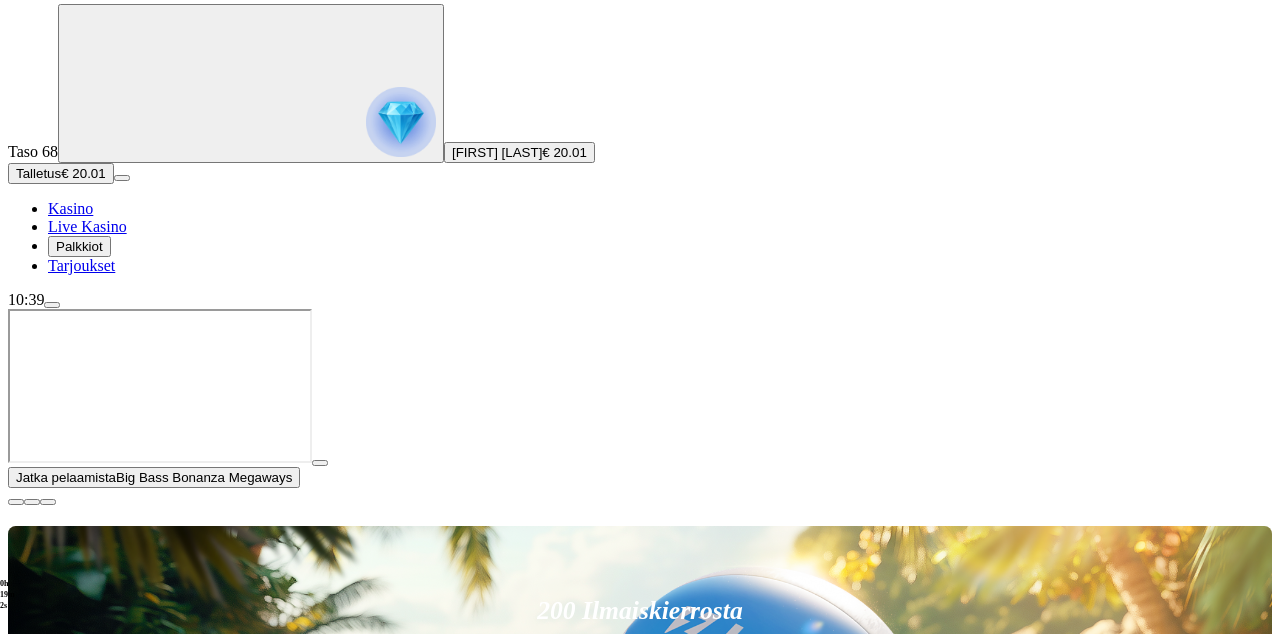 scroll, scrollTop: 78, scrollLeft: 0, axis: vertical 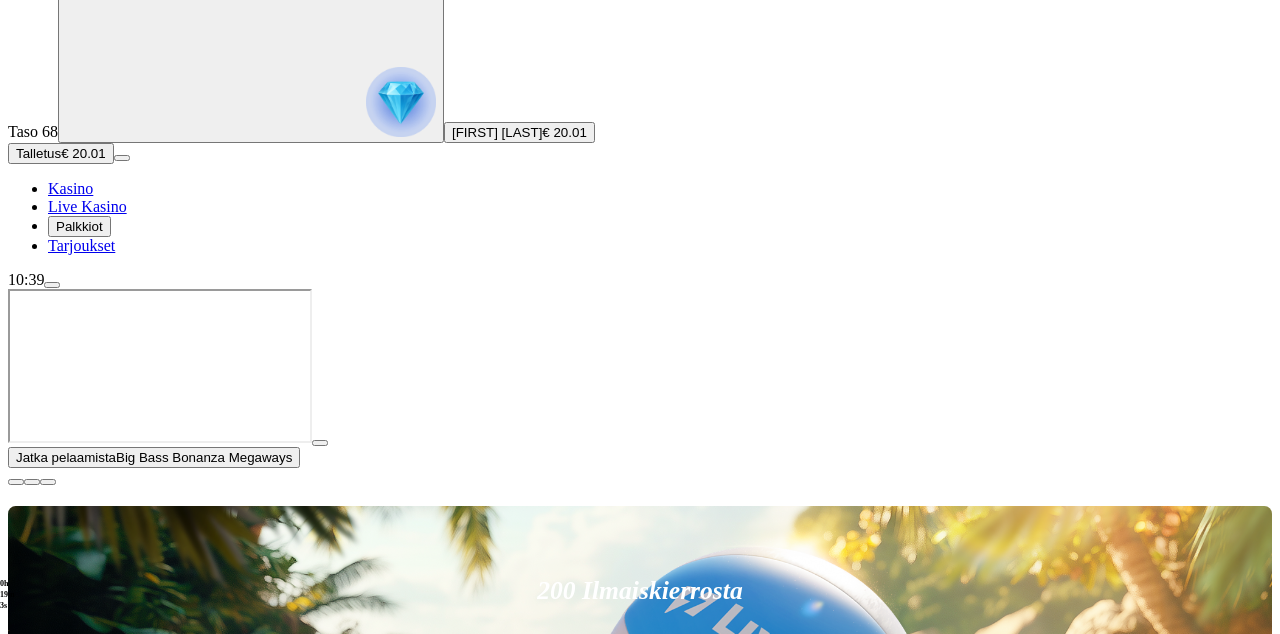 click at bounding box center [16, 482] 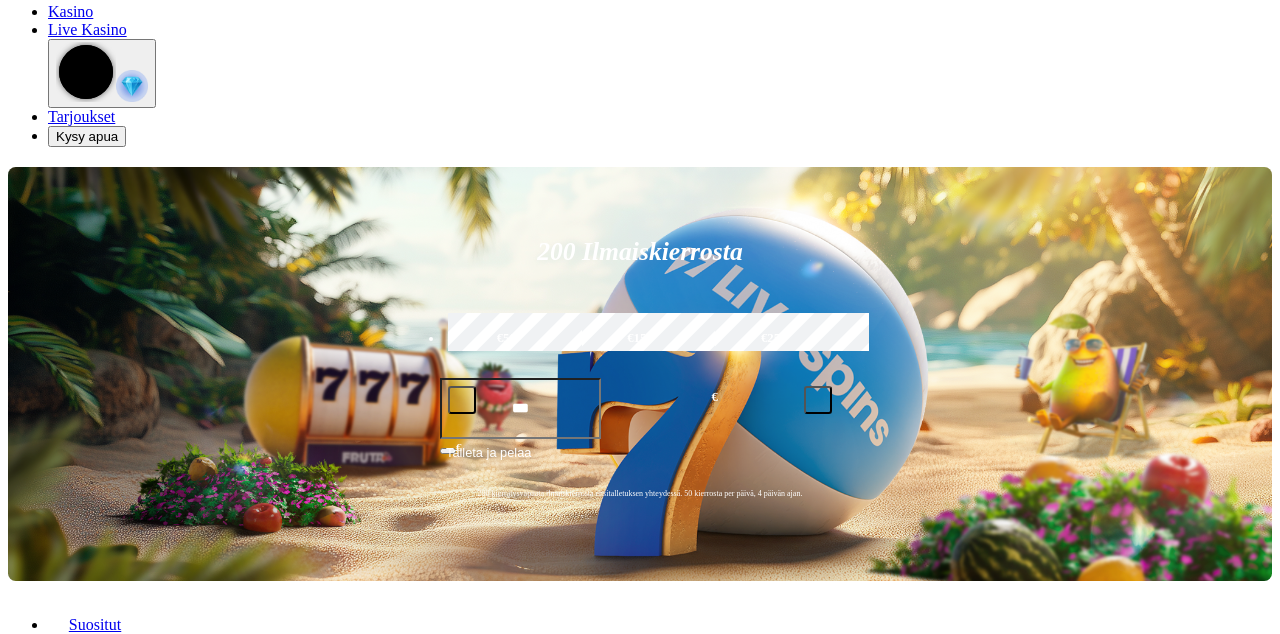 scroll, scrollTop: 155, scrollLeft: 0, axis: vertical 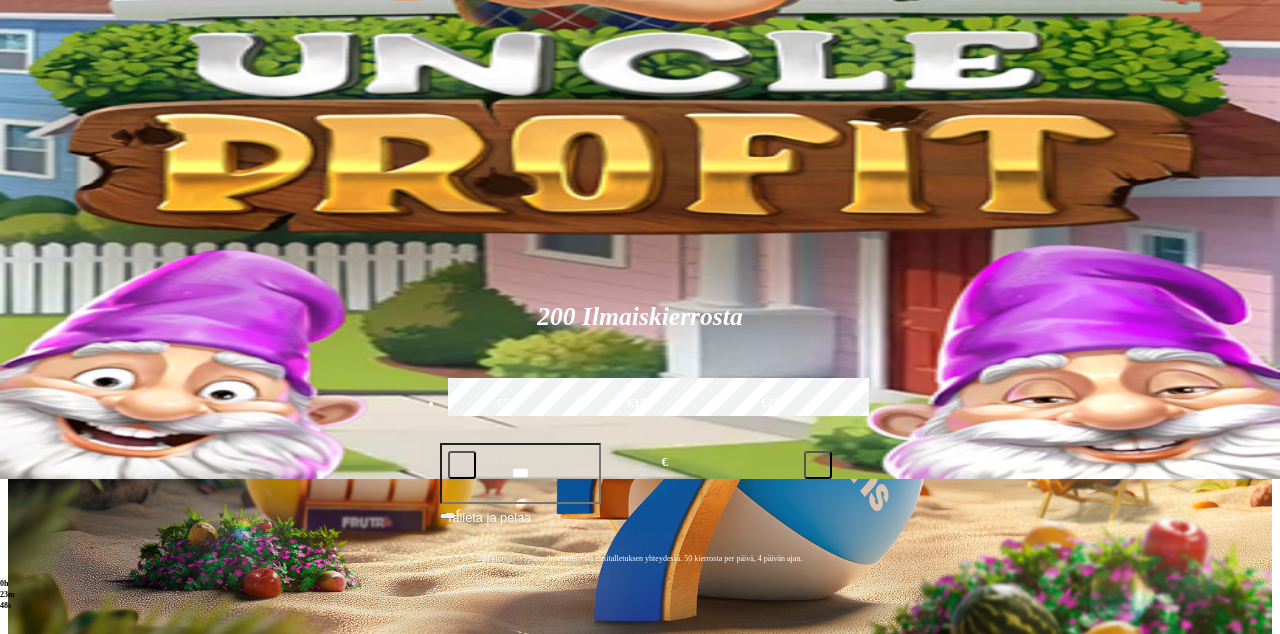 click on "Pelaa nyt" at bounding box center (-687, 1821) 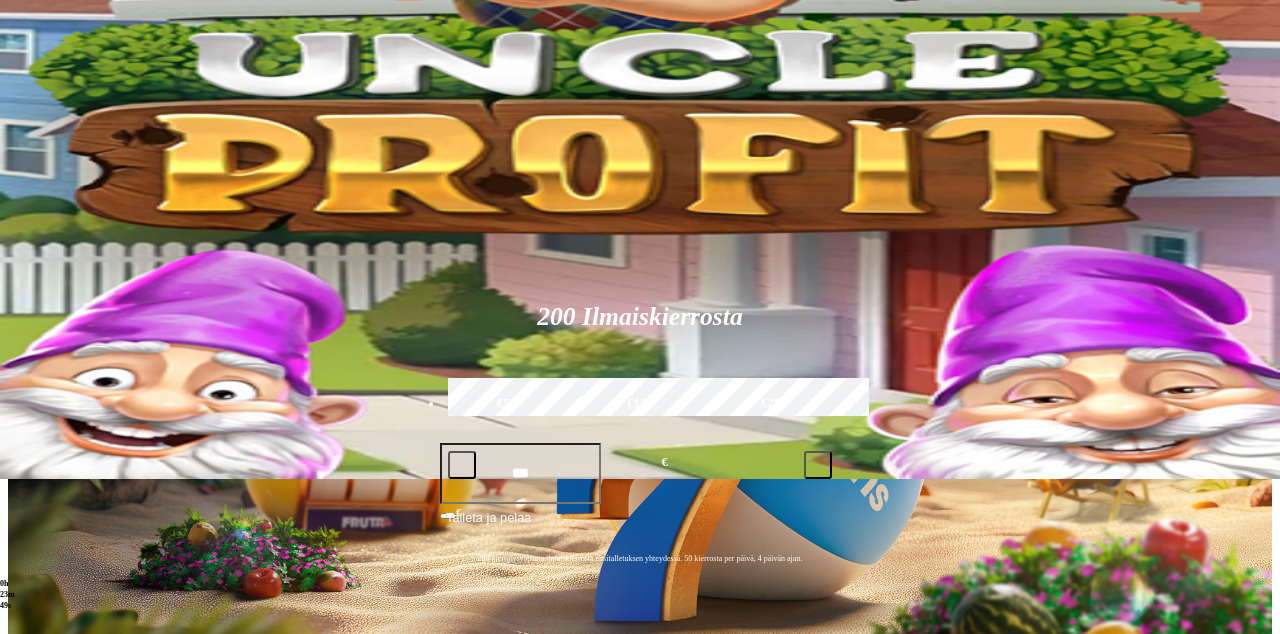 scroll, scrollTop: 0, scrollLeft: 0, axis: both 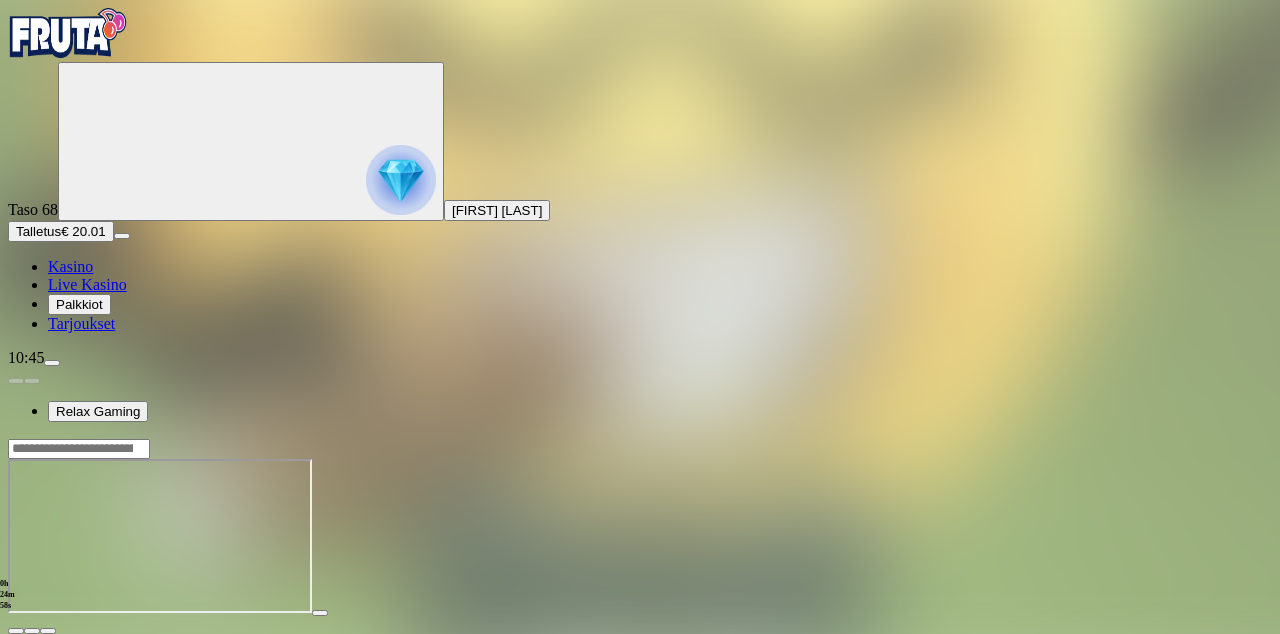 click at bounding box center [16, 631] 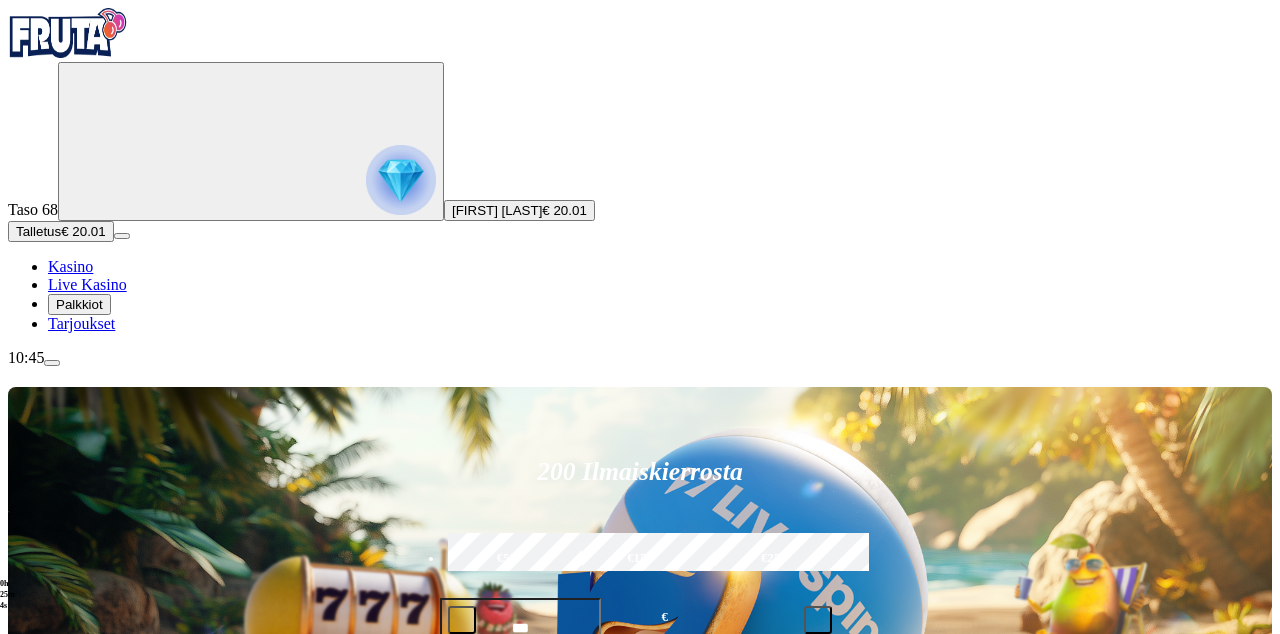 click at bounding box center [901, 899] 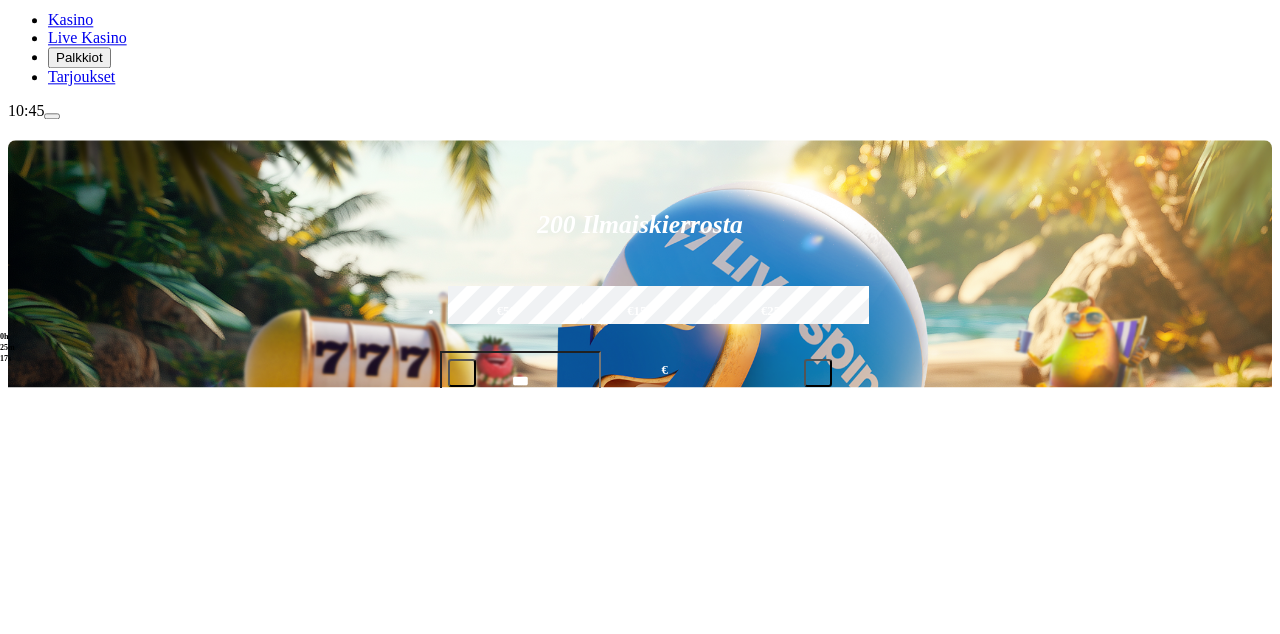 scroll, scrollTop: 461, scrollLeft: 0, axis: vertical 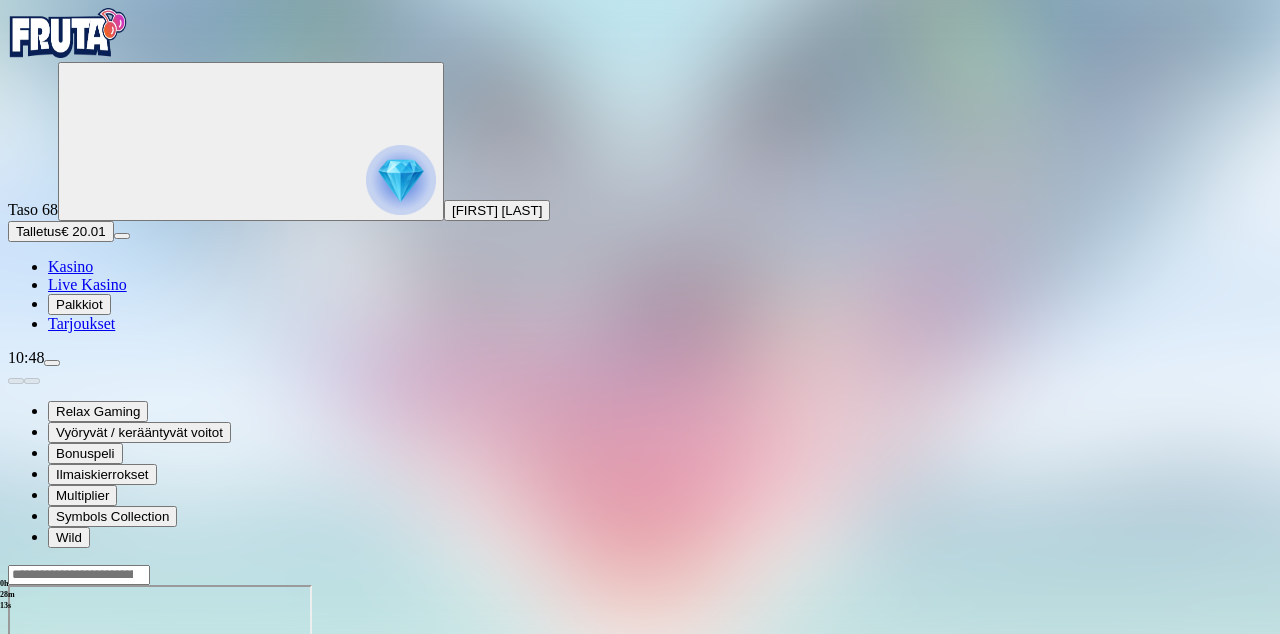 click at bounding box center (16, 757) 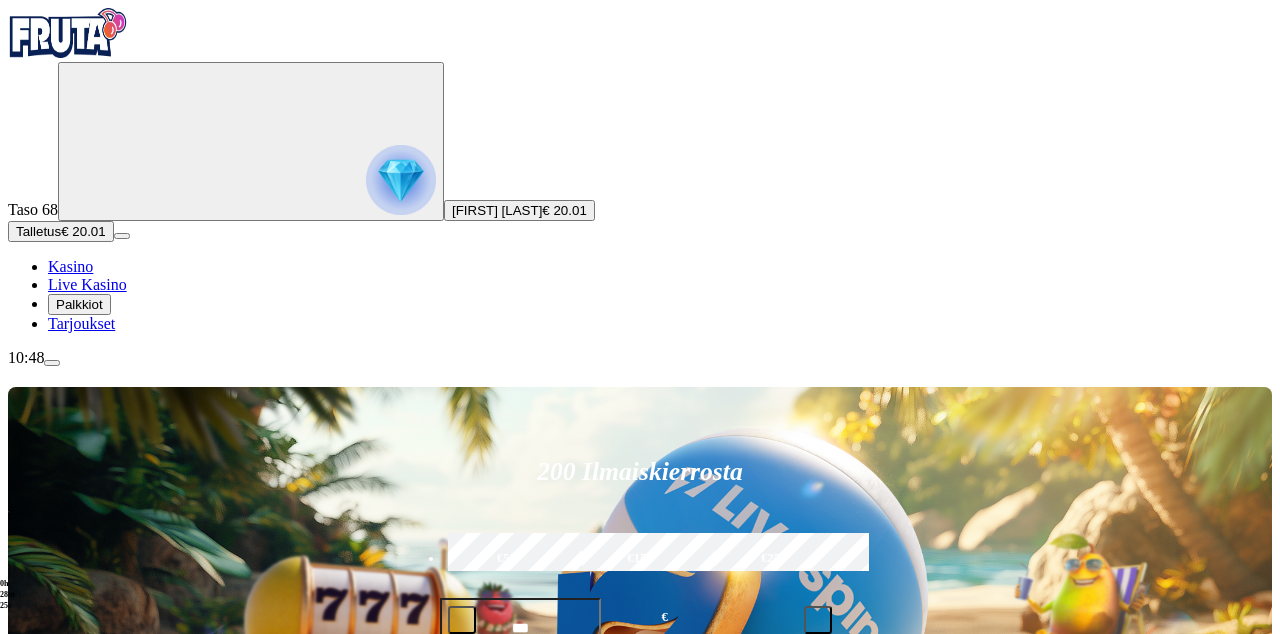 click on "[FIRST] [LAST]" at bounding box center (497, 210) 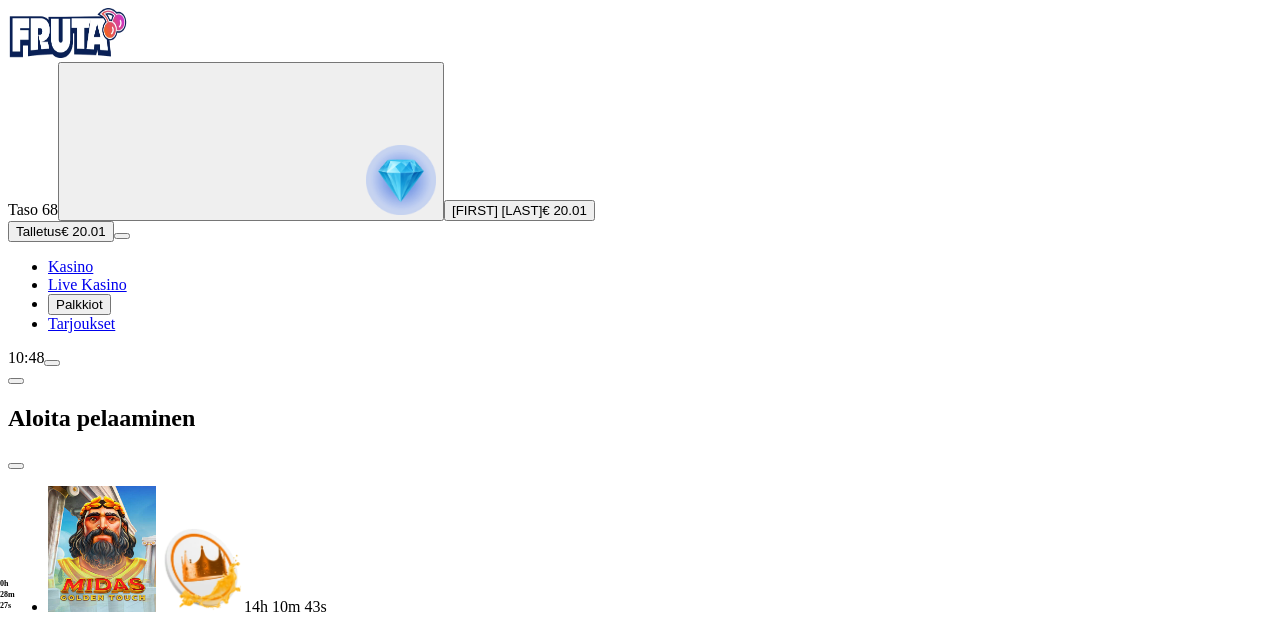 click on "[FIRST] [LAST]" at bounding box center [497, 210] 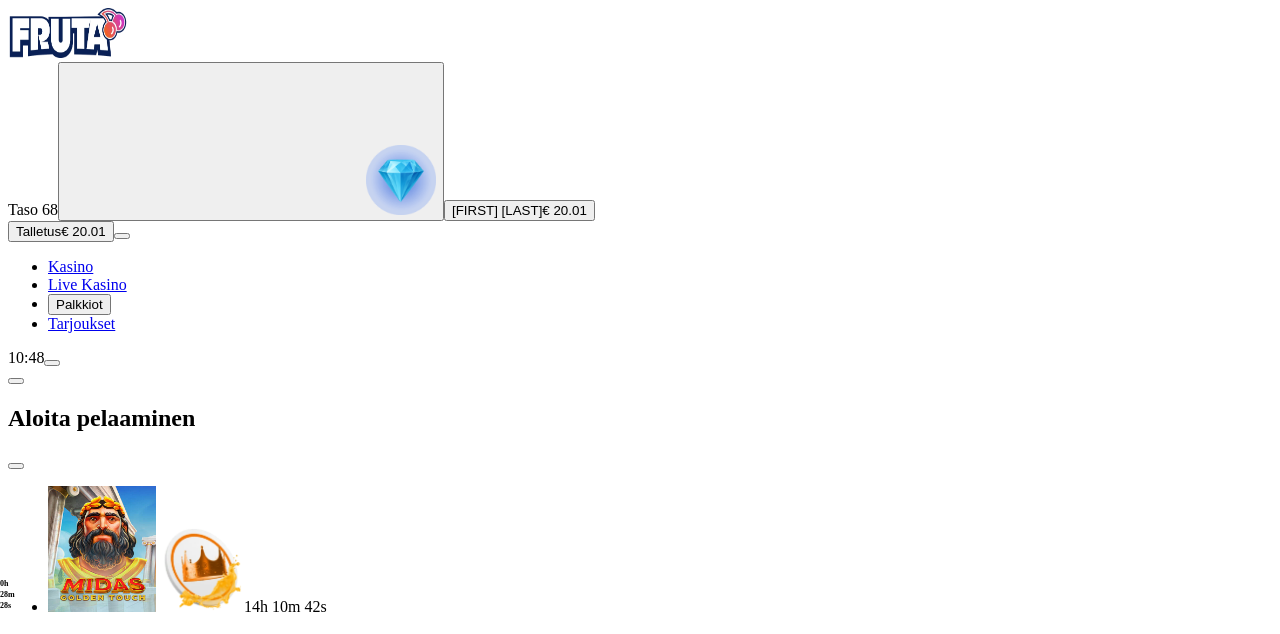 click on "Tarjoukset" at bounding box center [81, 323] 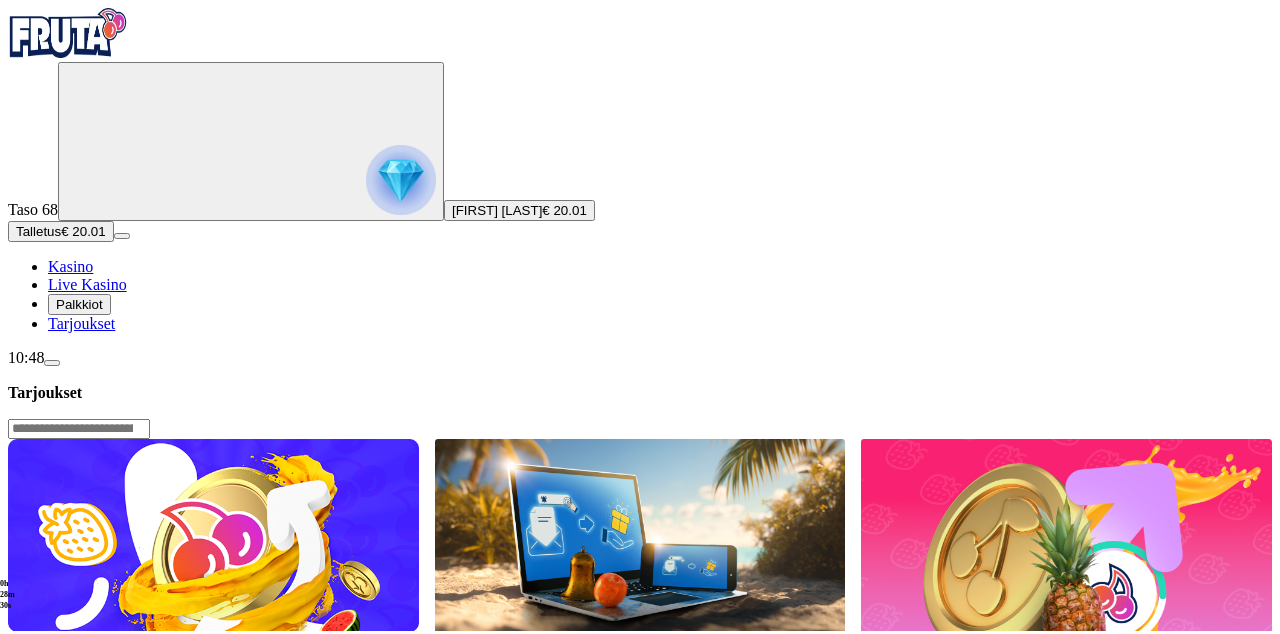 click on "Palkkiot" at bounding box center [79, 304] 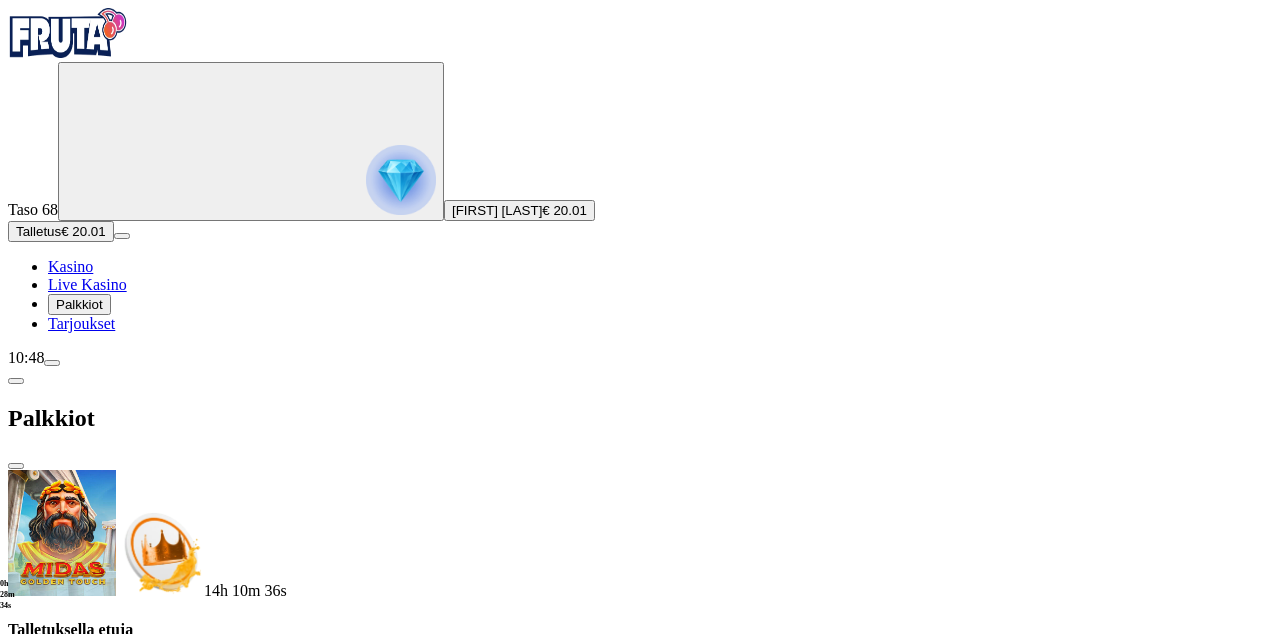 scroll, scrollTop: 0, scrollLeft: 0, axis: both 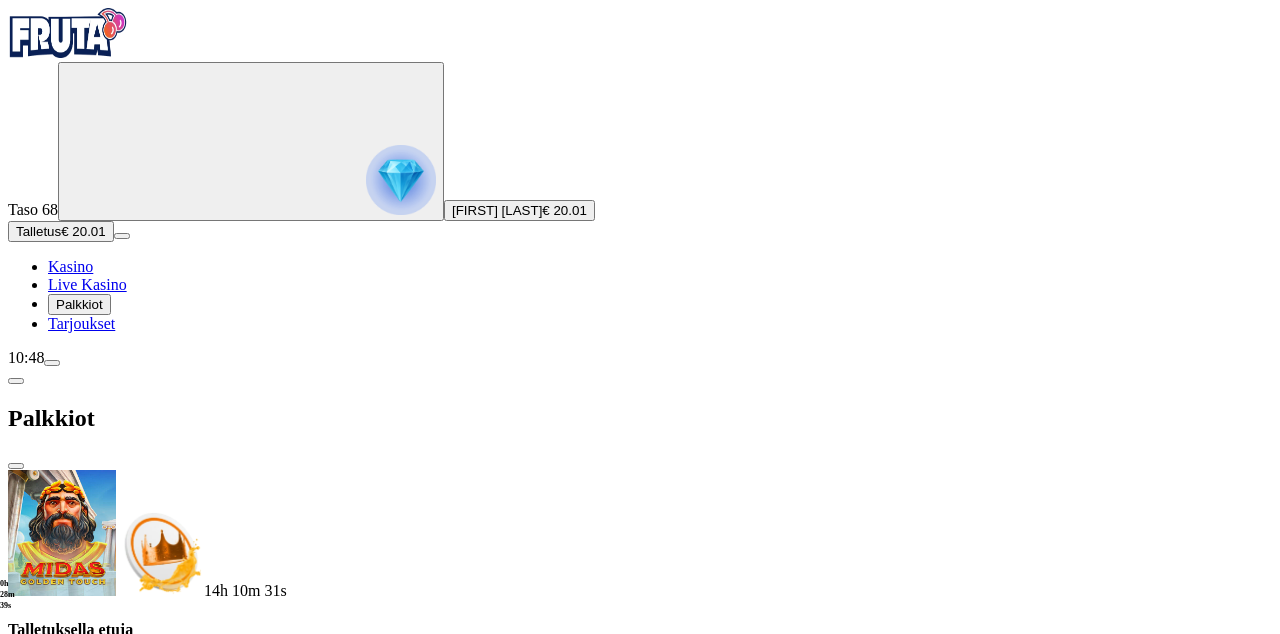click at bounding box center [16, 466] 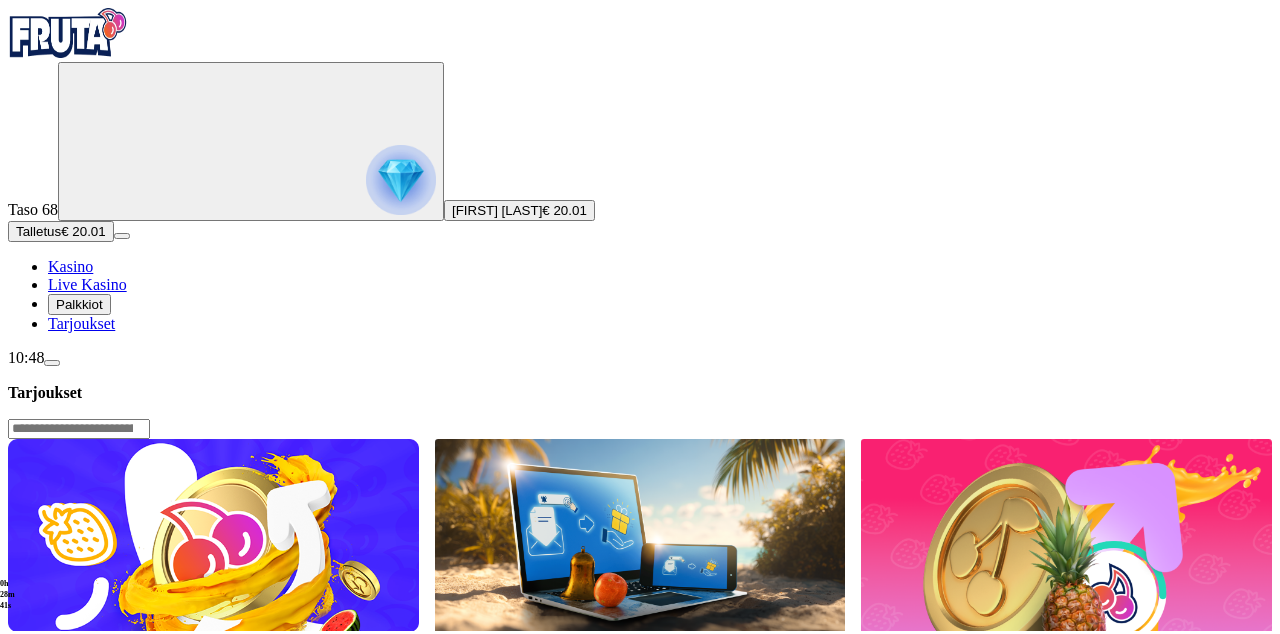 click on "Kasino" at bounding box center (70, 266) 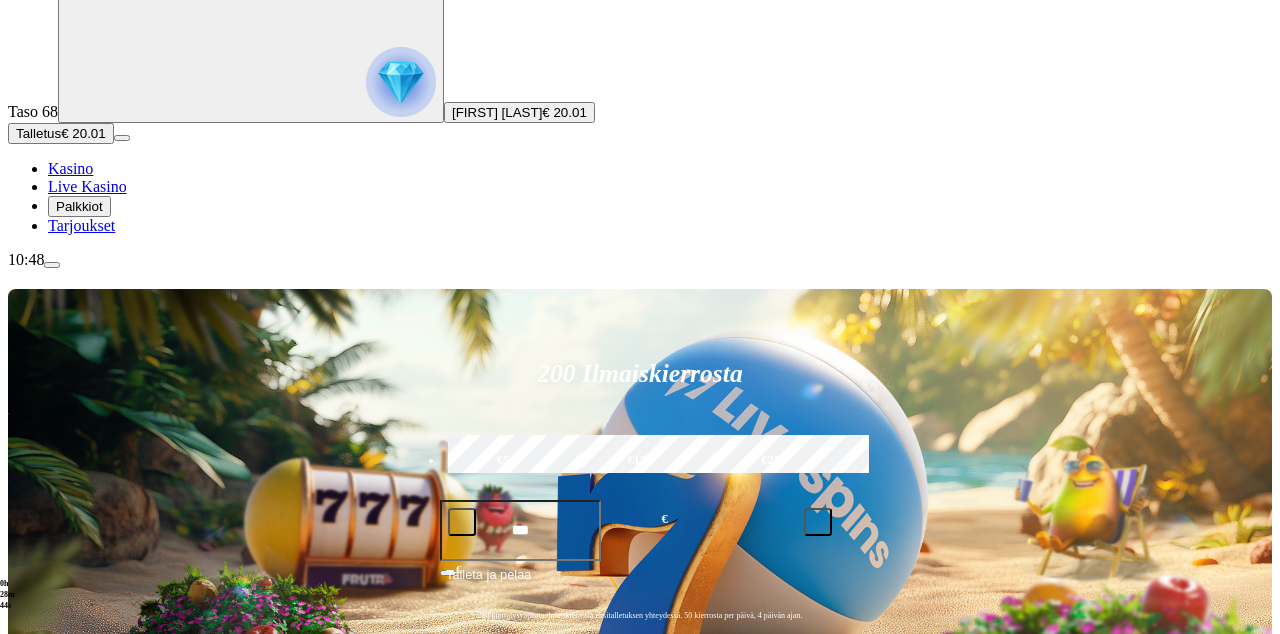 scroll, scrollTop: 109, scrollLeft: 0, axis: vertical 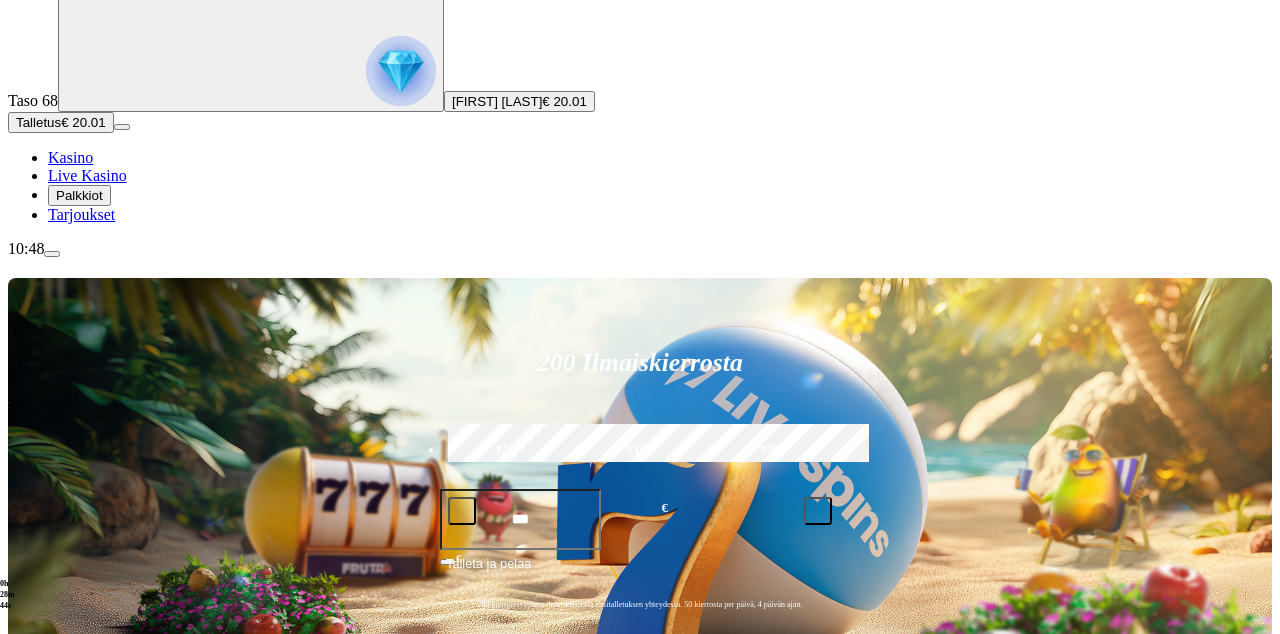 click at bounding box center [48, 1114] 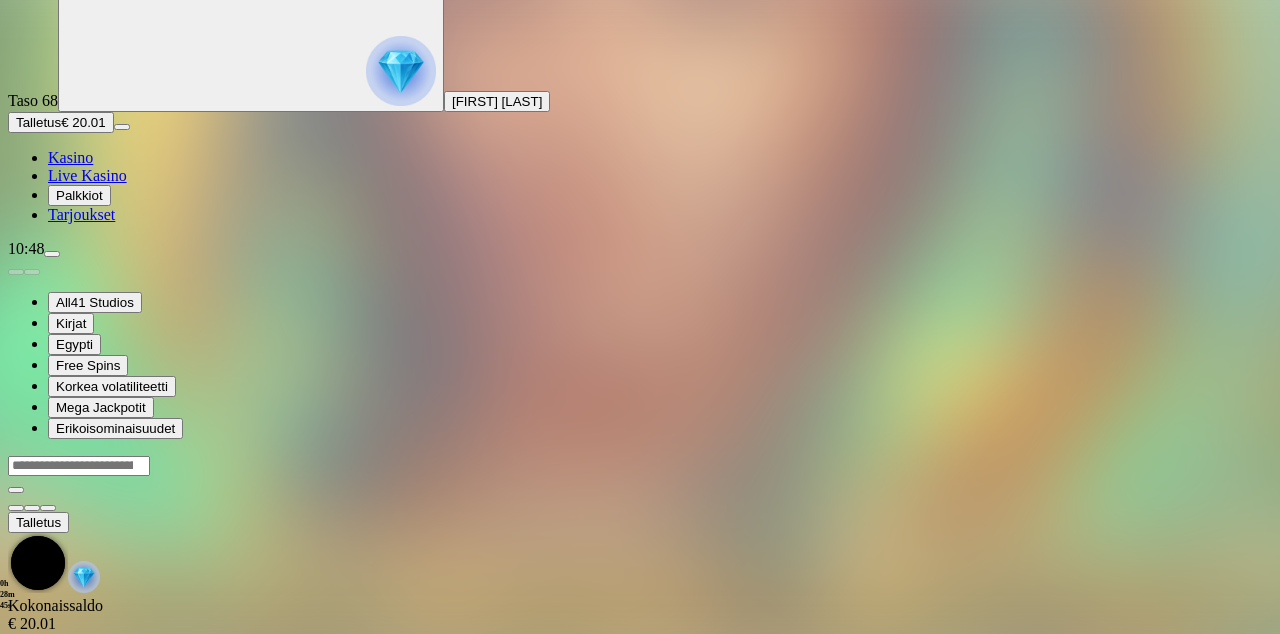 scroll, scrollTop: 0, scrollLeft: 0, axis: both 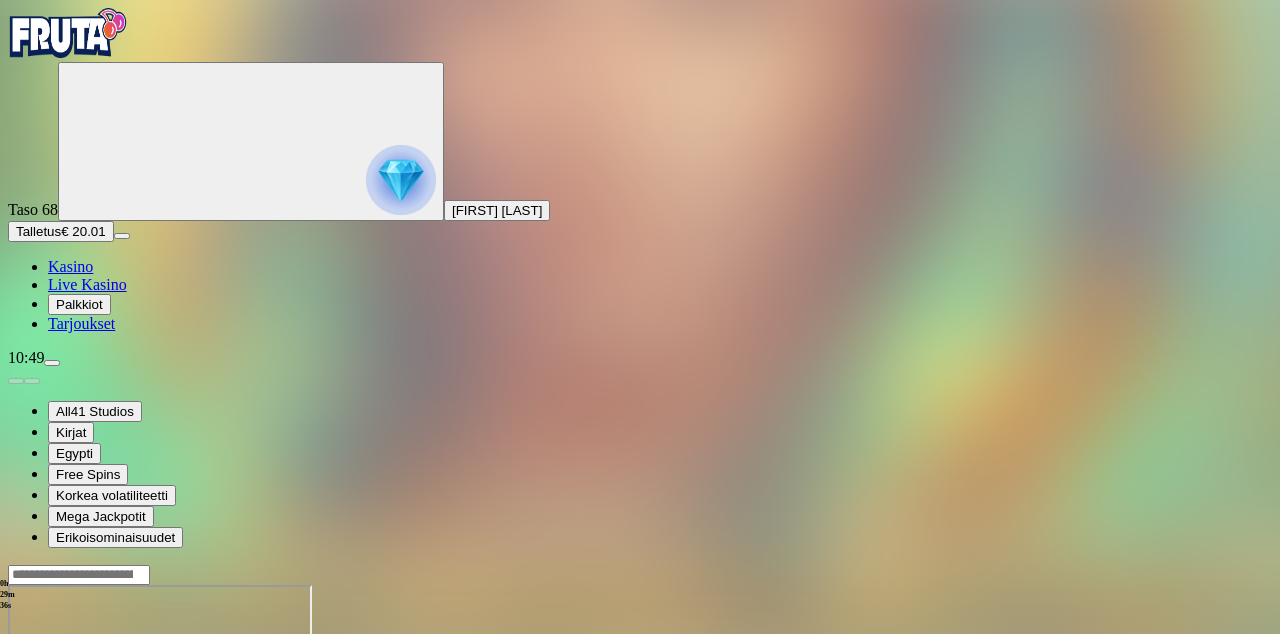 click at bounding box center [16, 757] 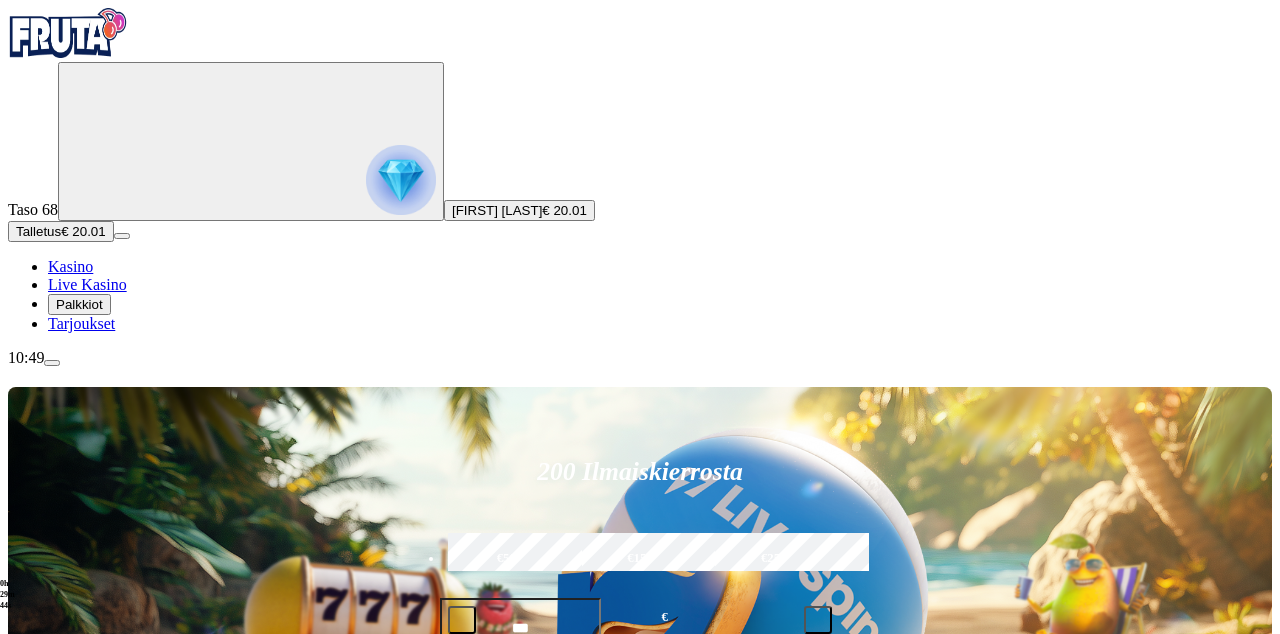 click at bounding box center [48, 1127] 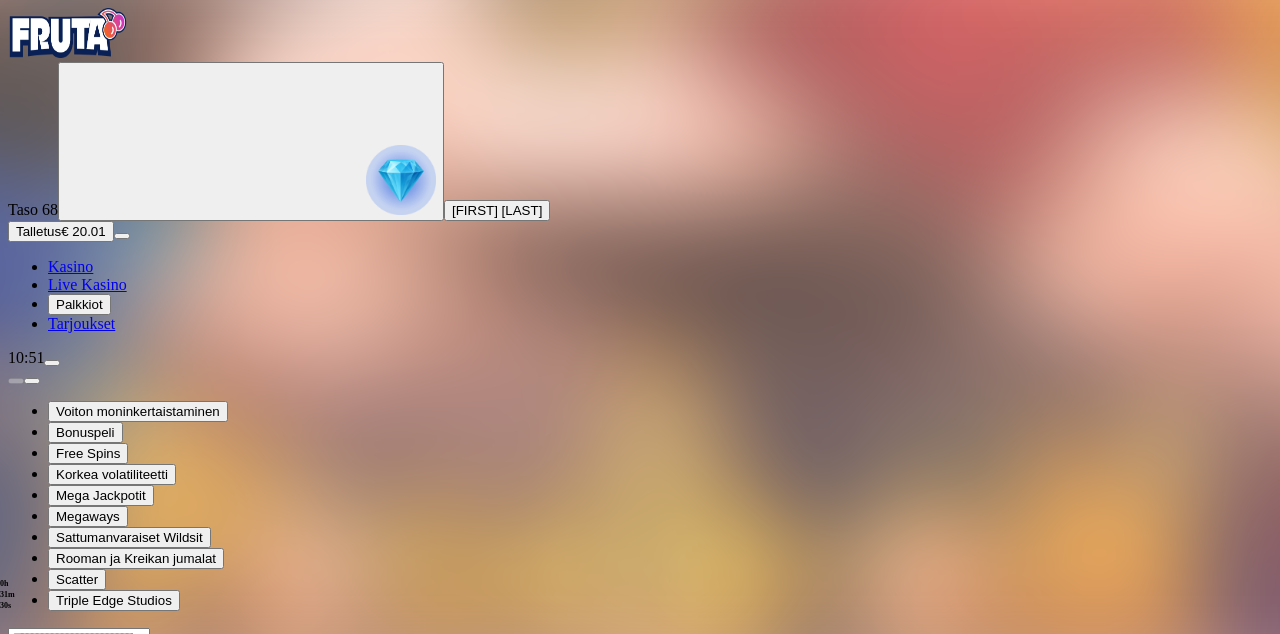 click at bounding box center [16, 820] 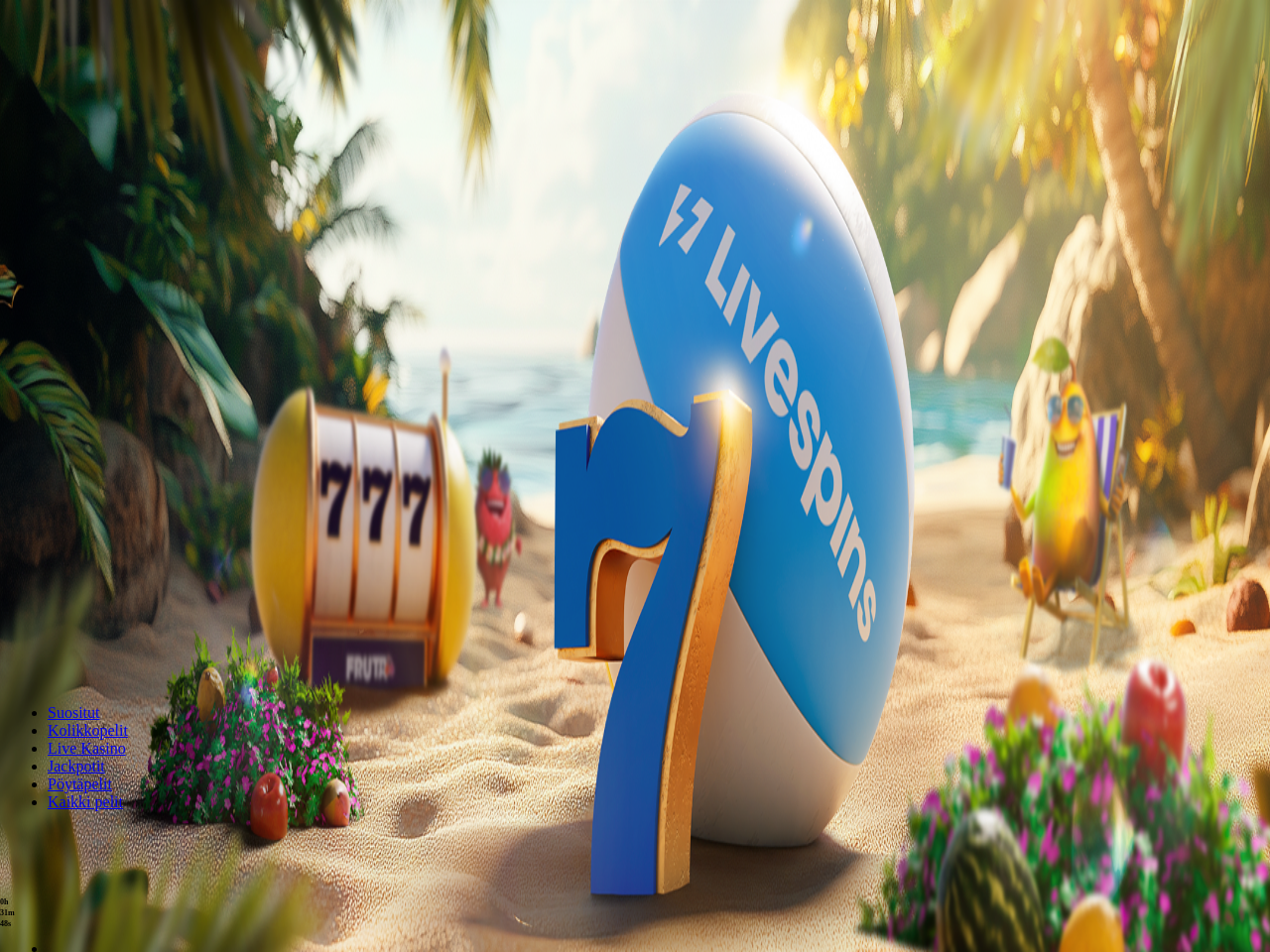 scroll, scrollTop: 0, scrollLeft: 0, axis: both 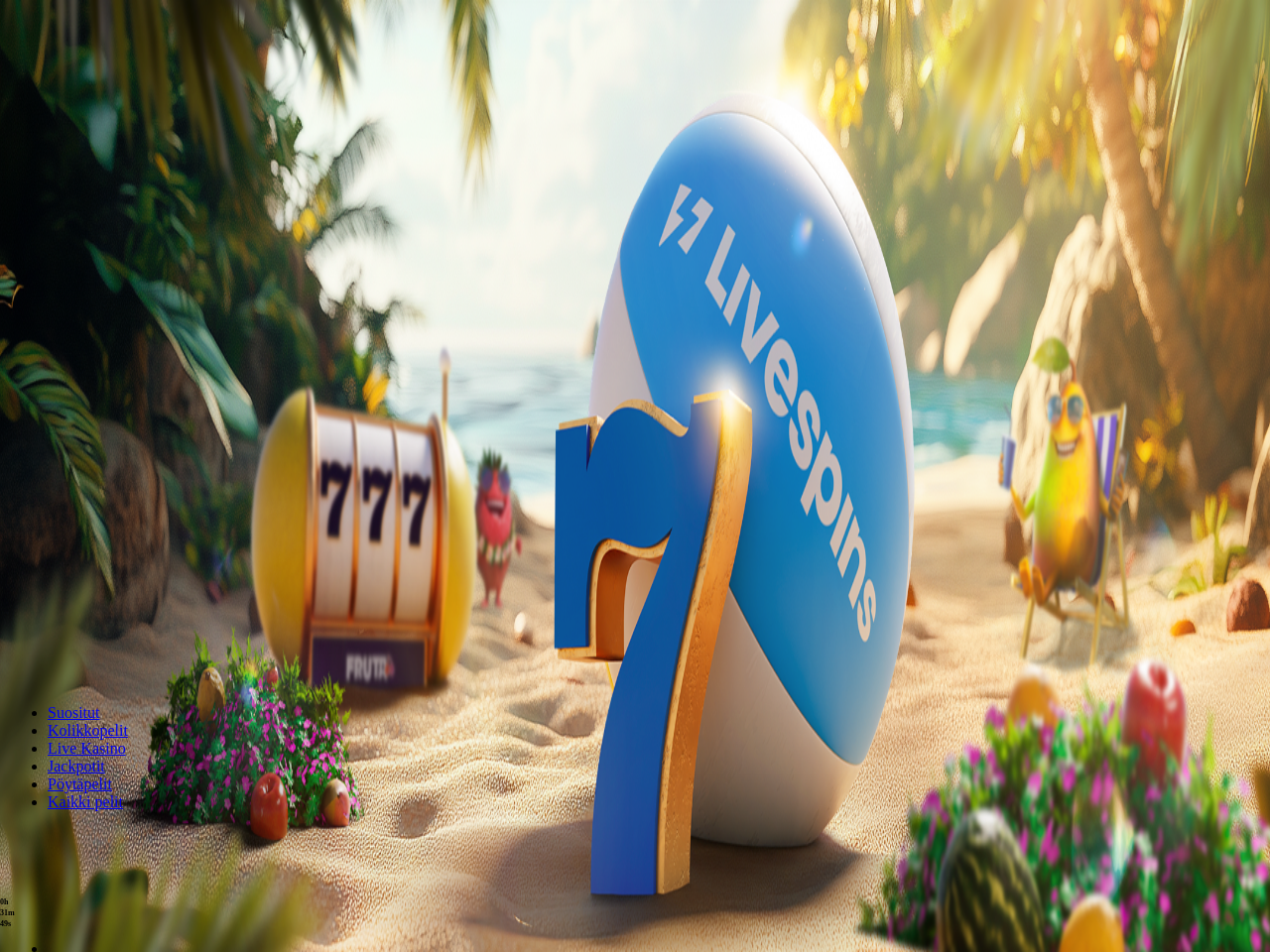 click on "Pelaa nyt" at bounding box center [76, 966] 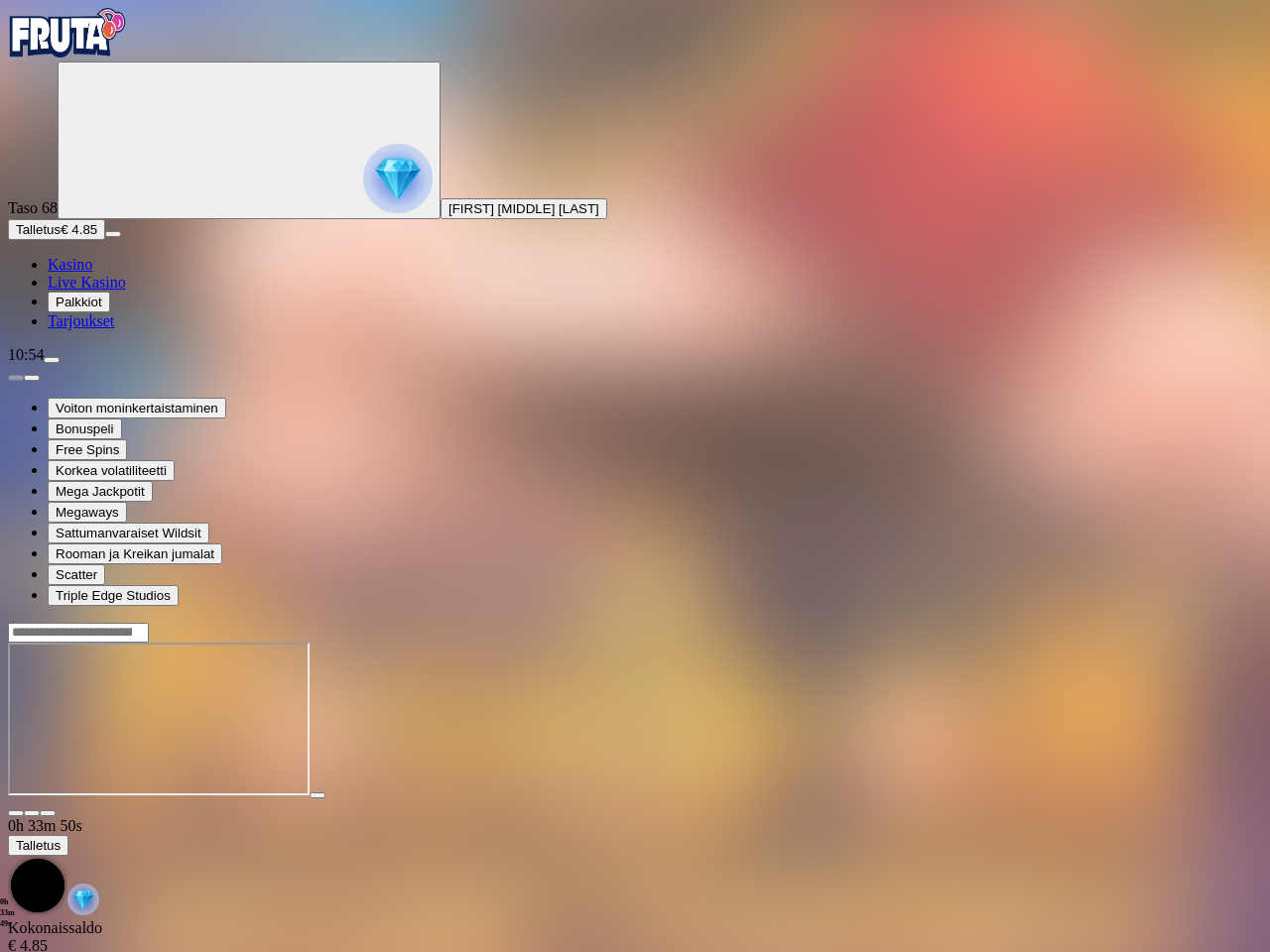 click at bounding box center (16, 813) 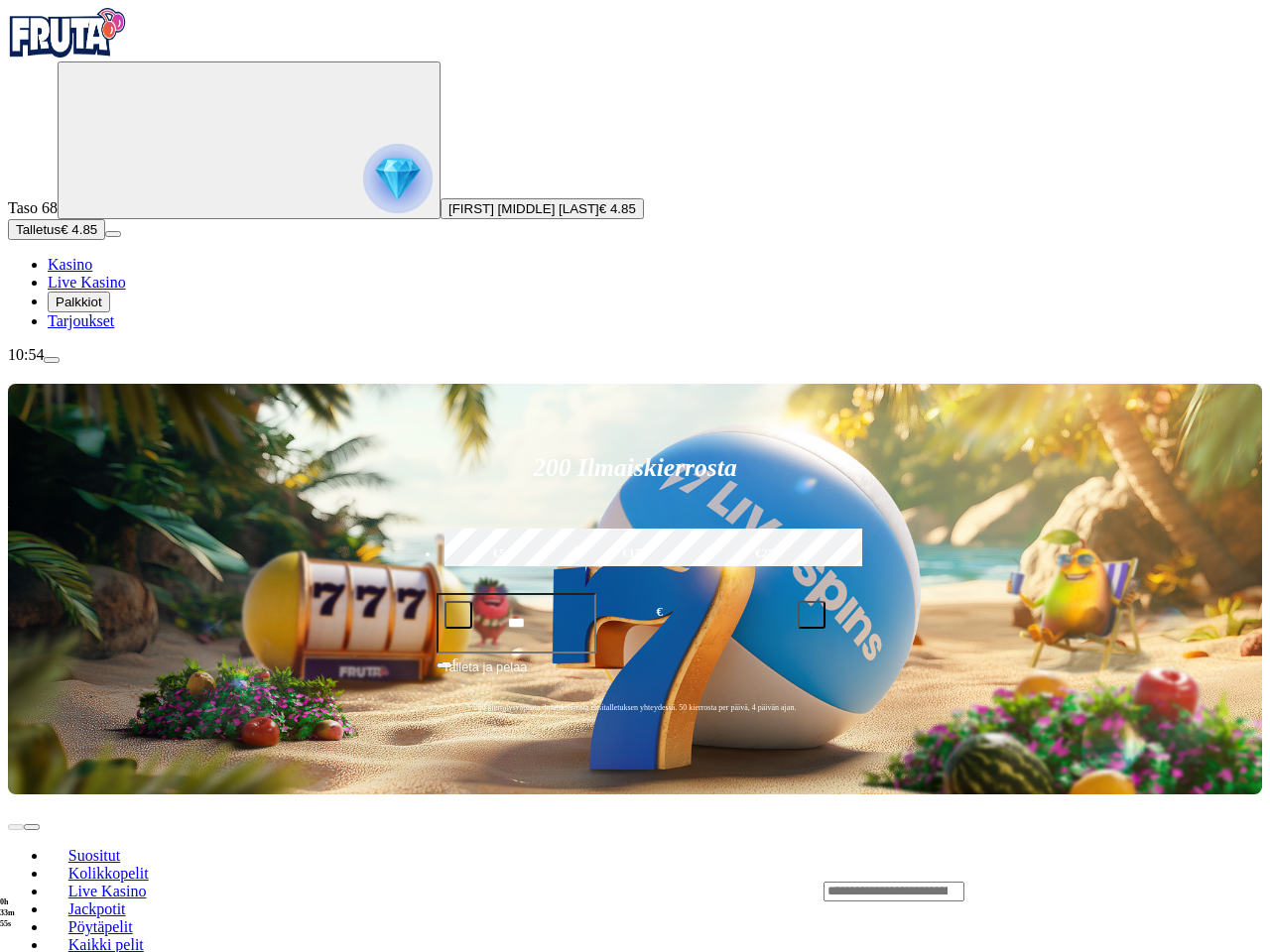 click at bounding box center (894, 892) 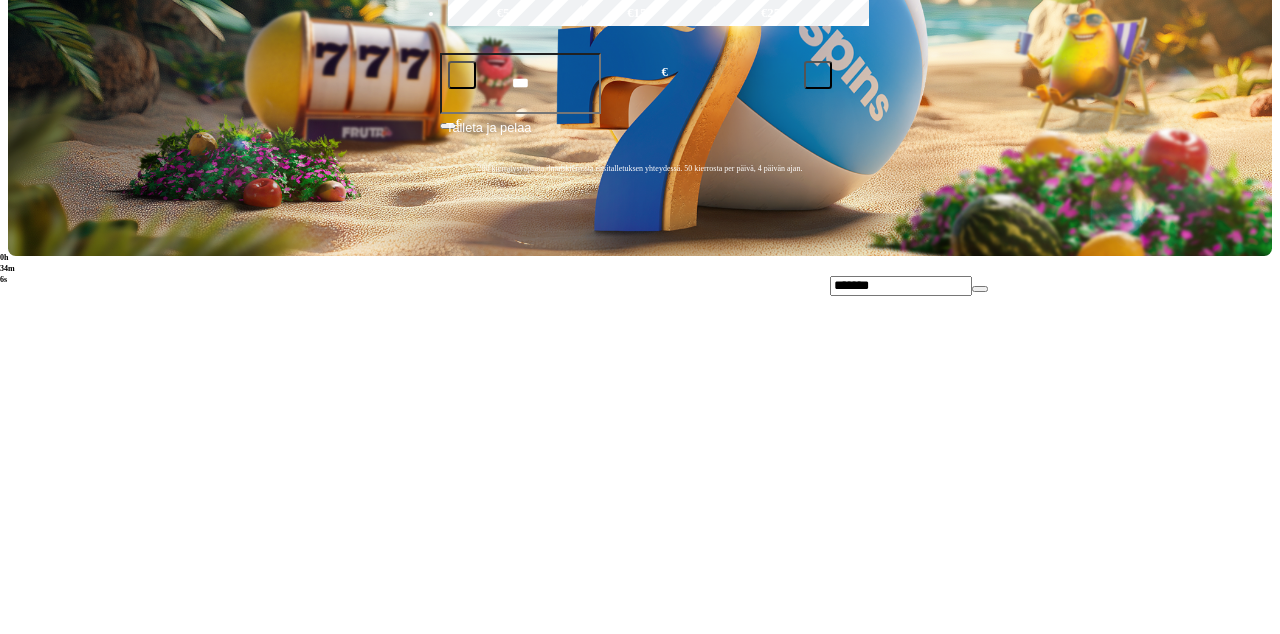 scroll, scrollTop: 225, scrollLeft: 0, axis: vertical 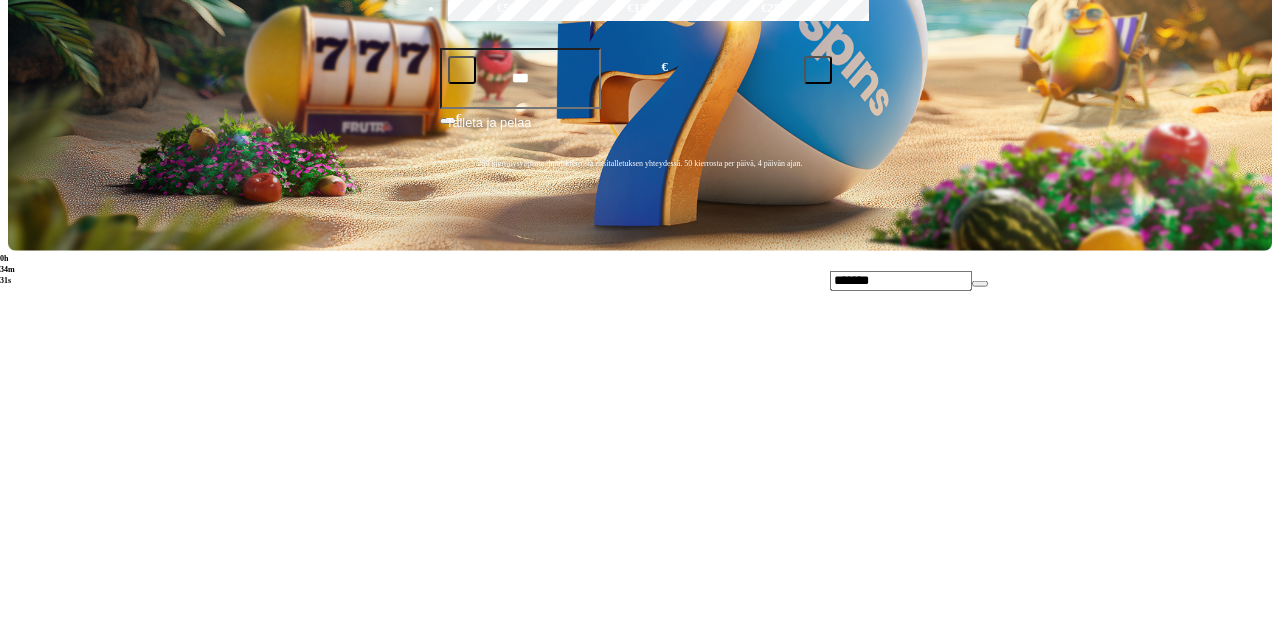 type on "*******" 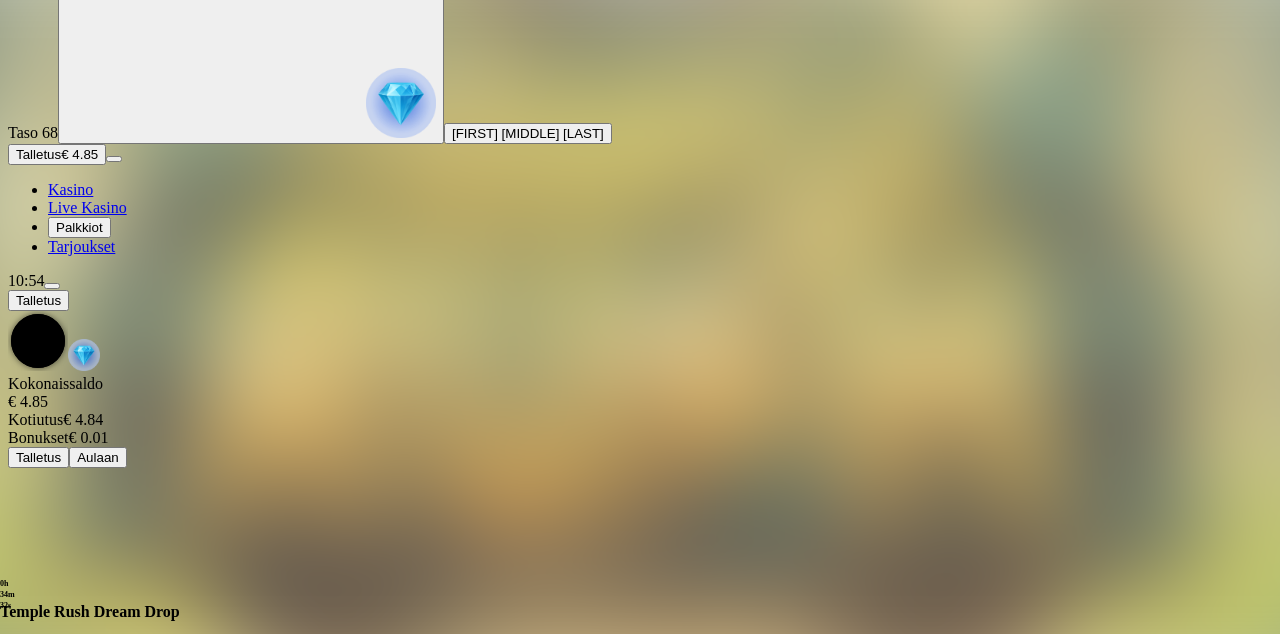 scroll, scrollTop: 0, scrollLeft: 0, axis: both 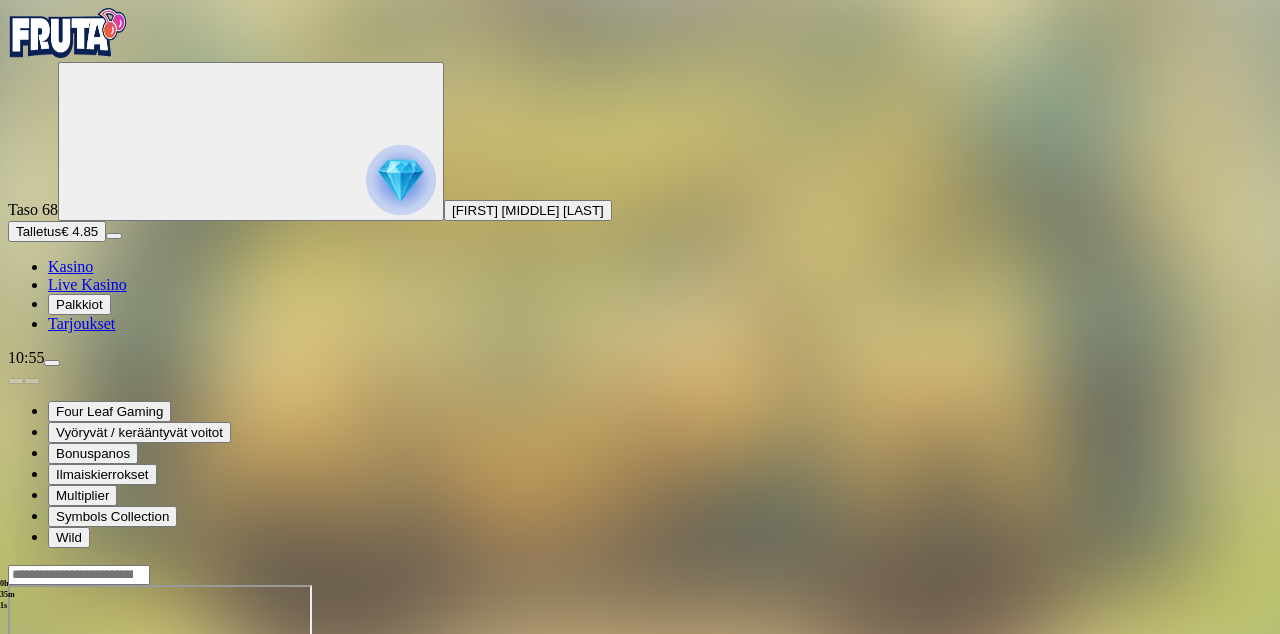 click at bounding box center (16, 757) 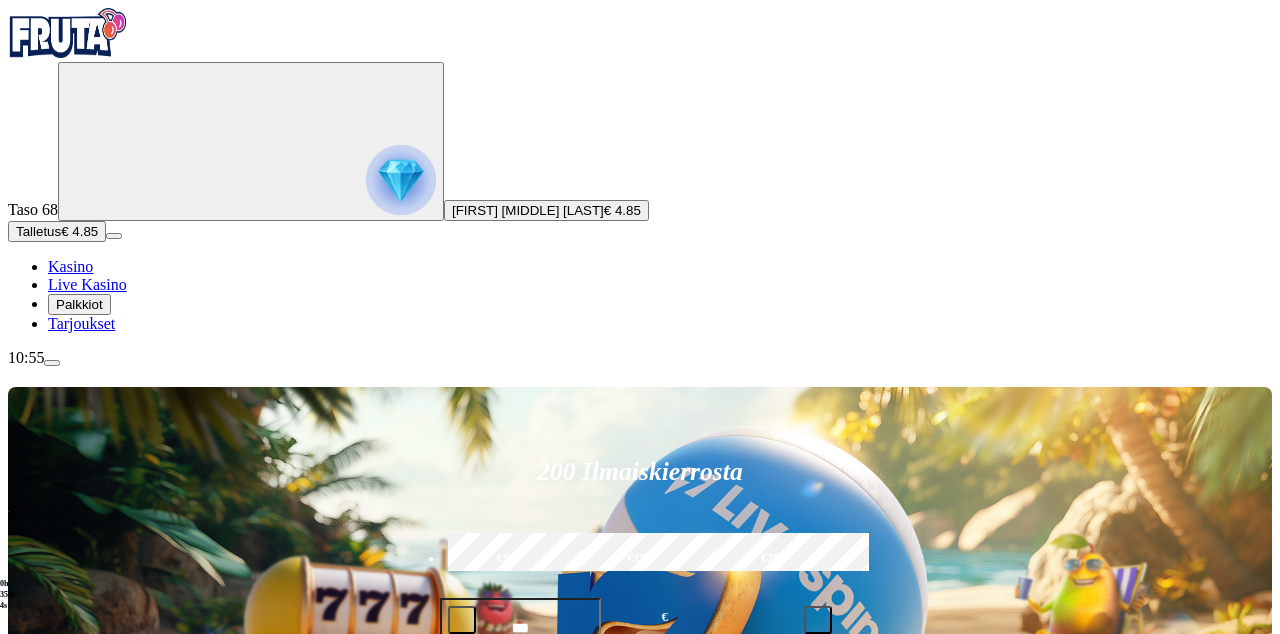 click at bounding box center (901, 899) 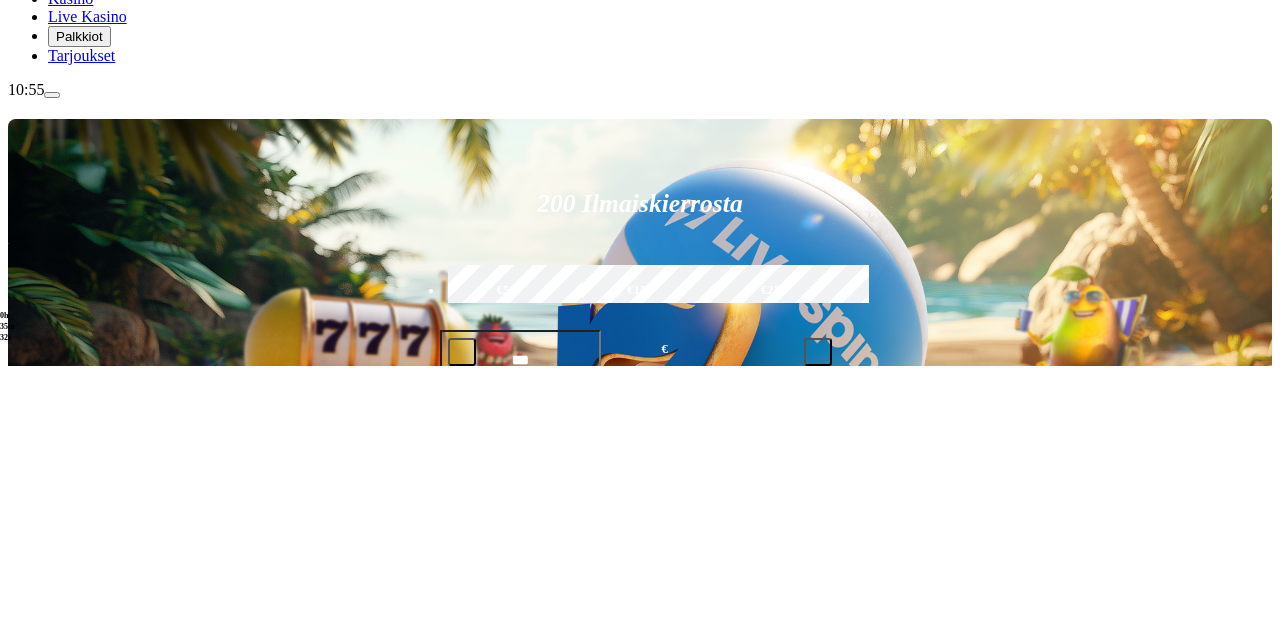 scroll, scrollTop: 1975, scrollLeft: 0, axis: vertical 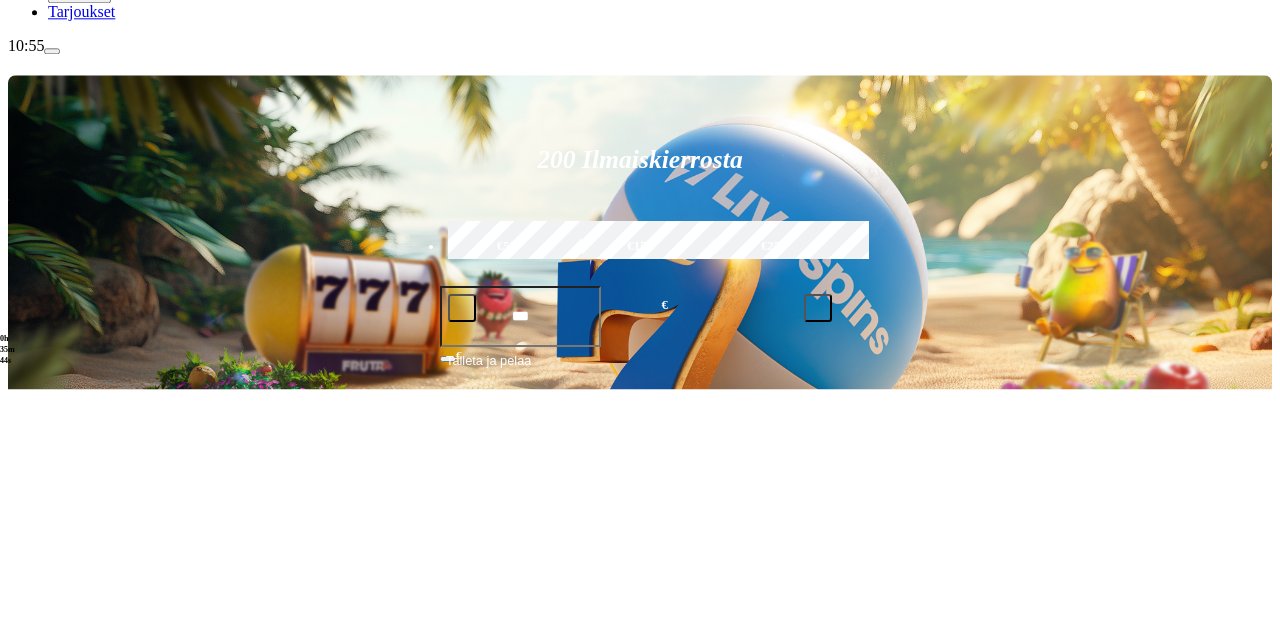 type on "********" 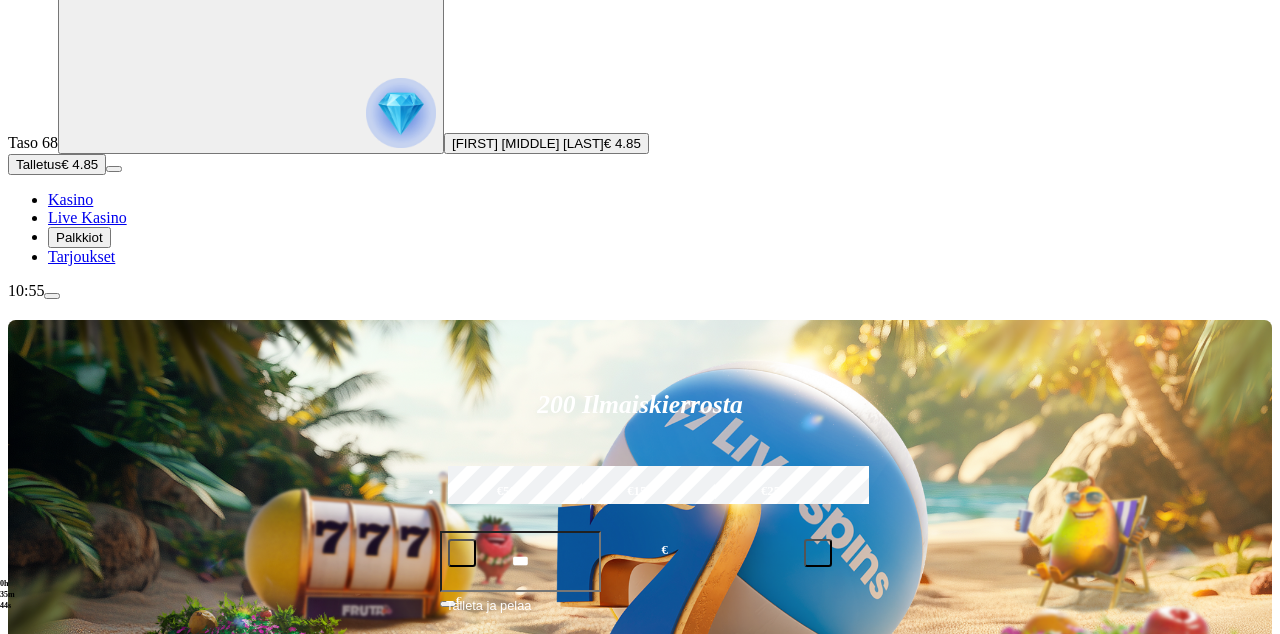 scroll, scrollTop: 0, scrollLeft: 0, axis: both 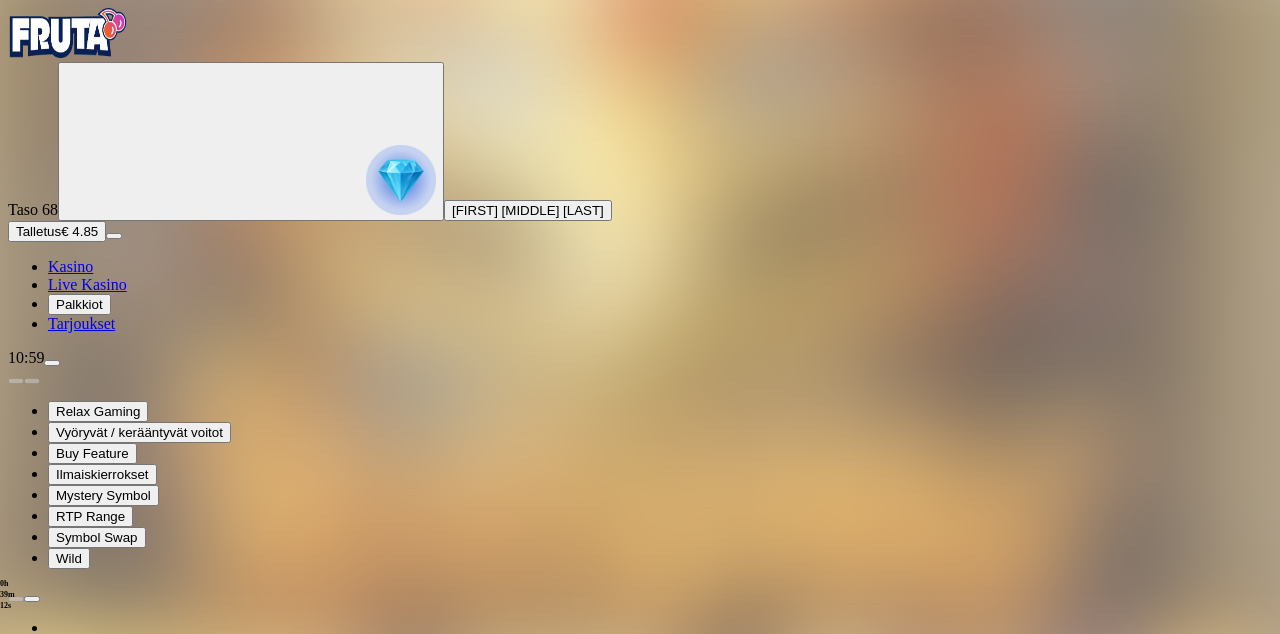 click at bounding box center [16, 1368] 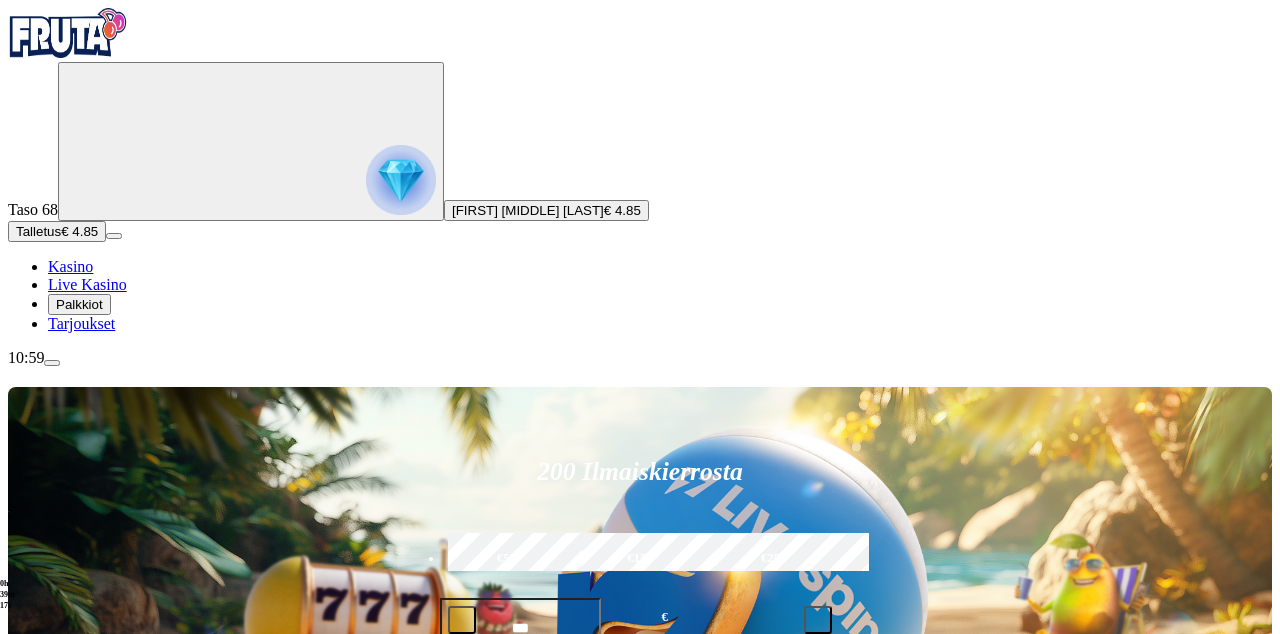 click at bounding box center [901, 899] 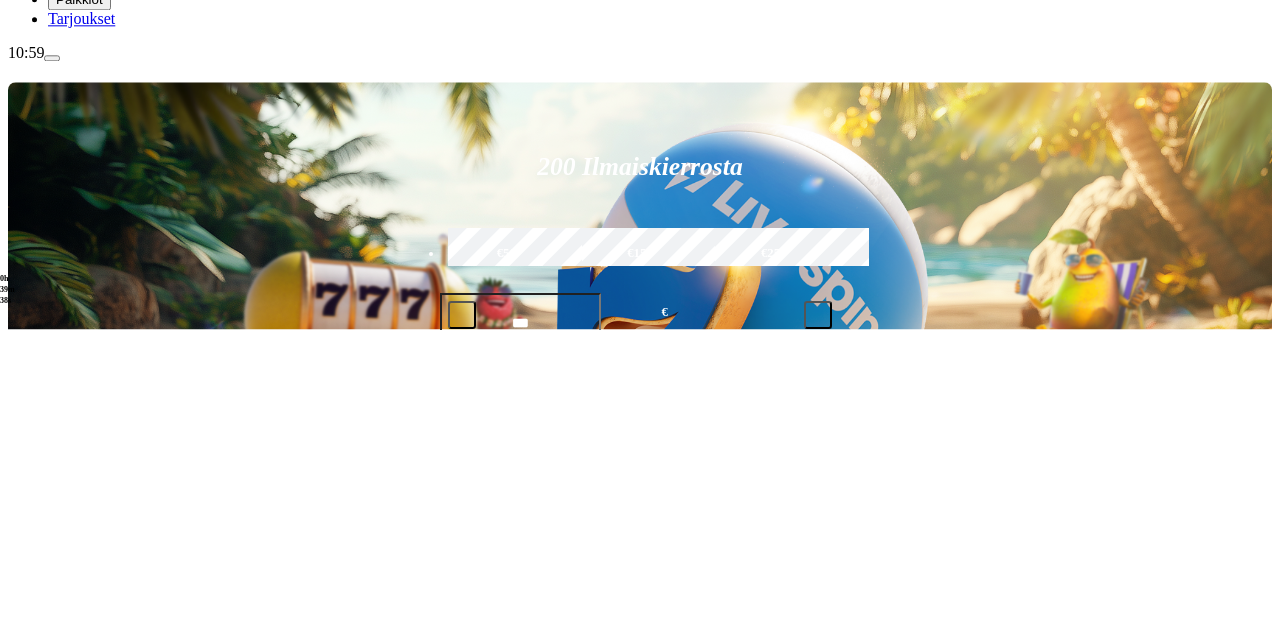 scroll, scrollTop: 1521, scrollLeft: 0, axis: vertical 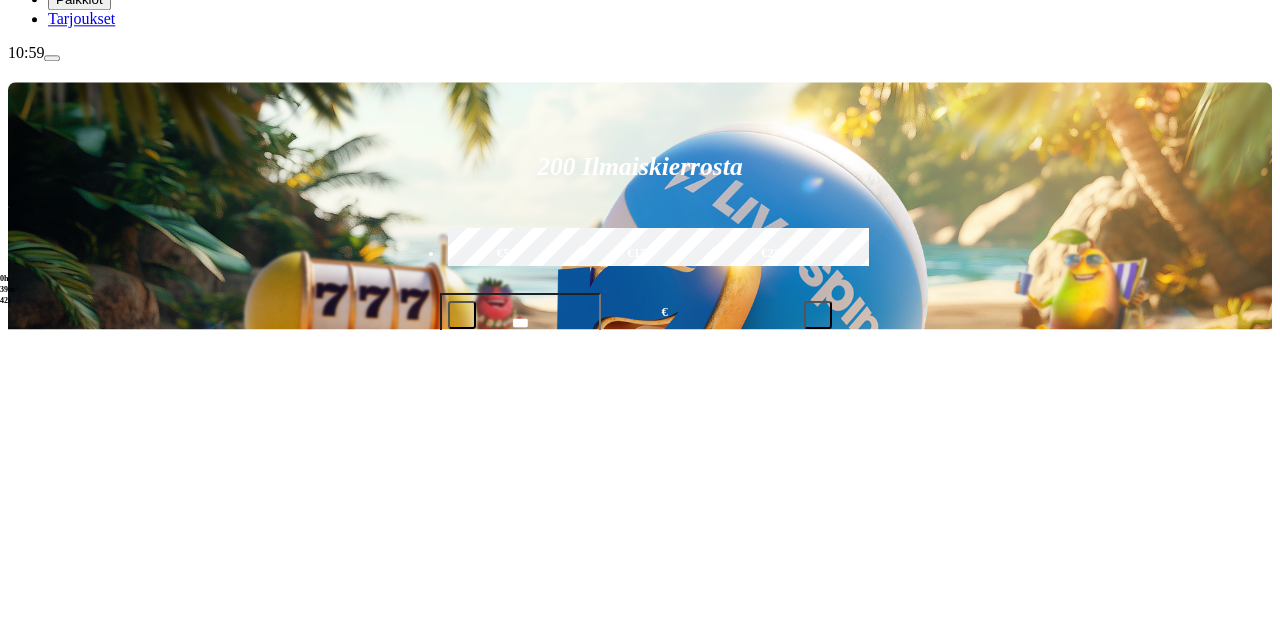 type on "********" 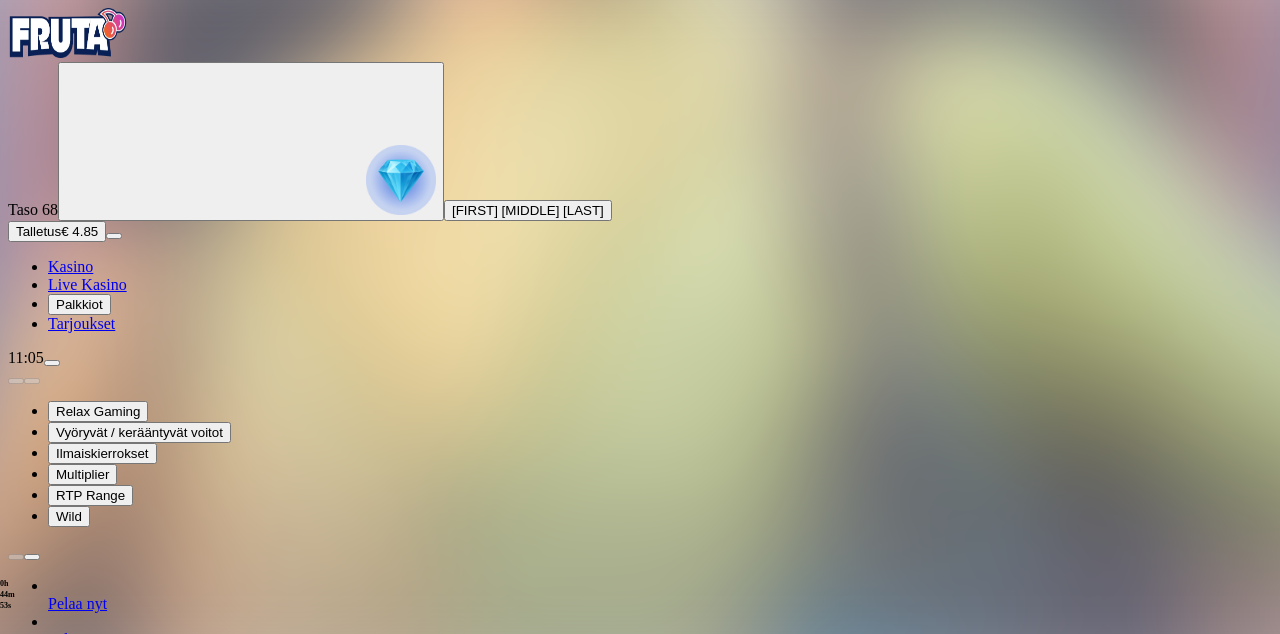 click on "0h 44m 52s Talletus Kokonaissaldo € 4.85 Kotiutus € 4.84 Bonukset € 0.01 Talletus Aulaan" at bounding box center [640, 1329] 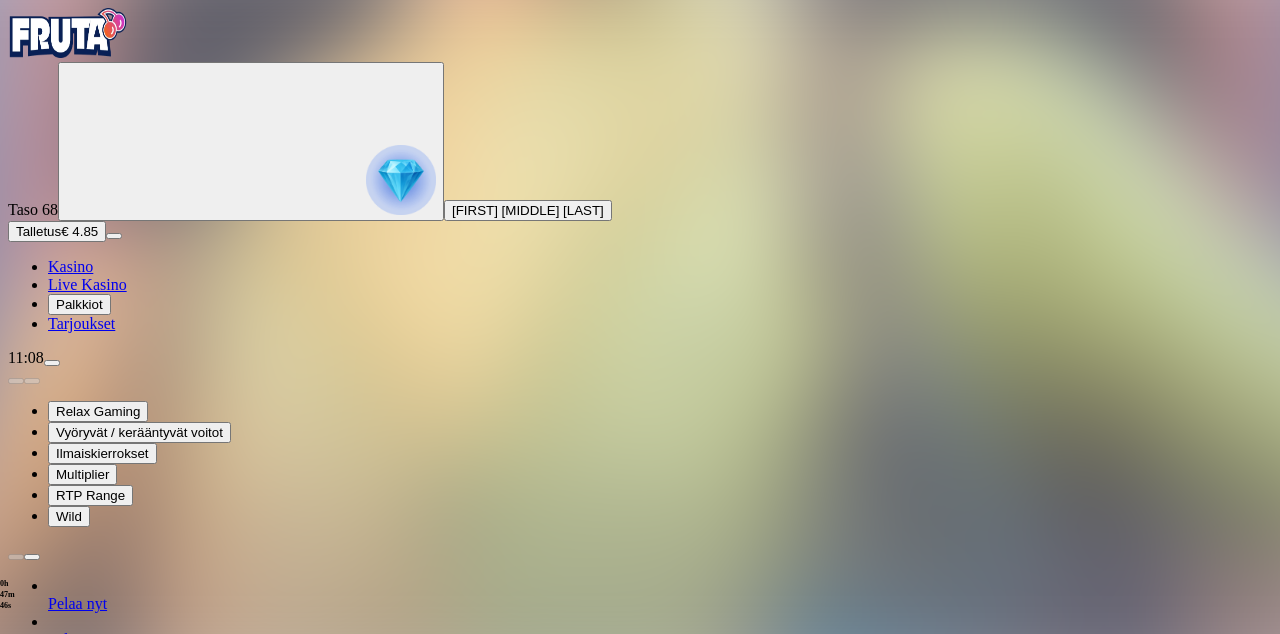 click at bounding box center [16, 1326] 